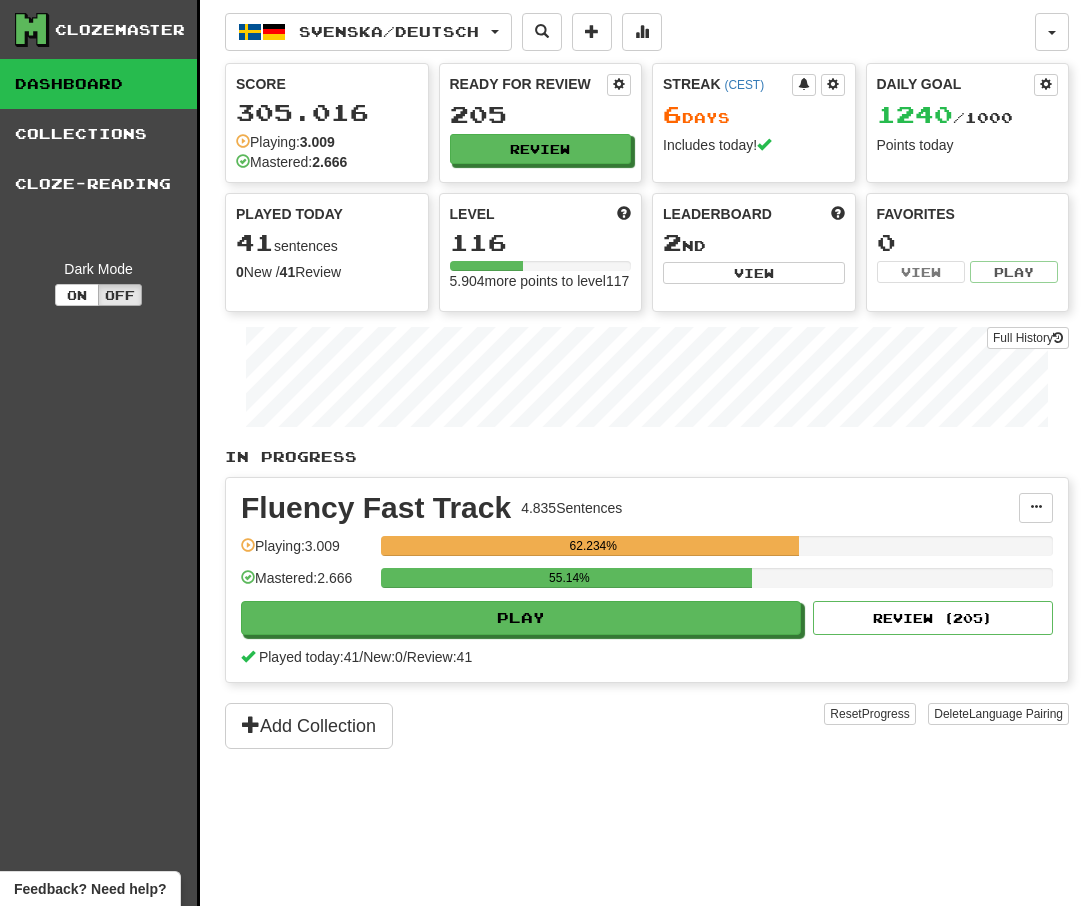 scroll, scrollTop: 0, scrollLeft: 0, axis: both 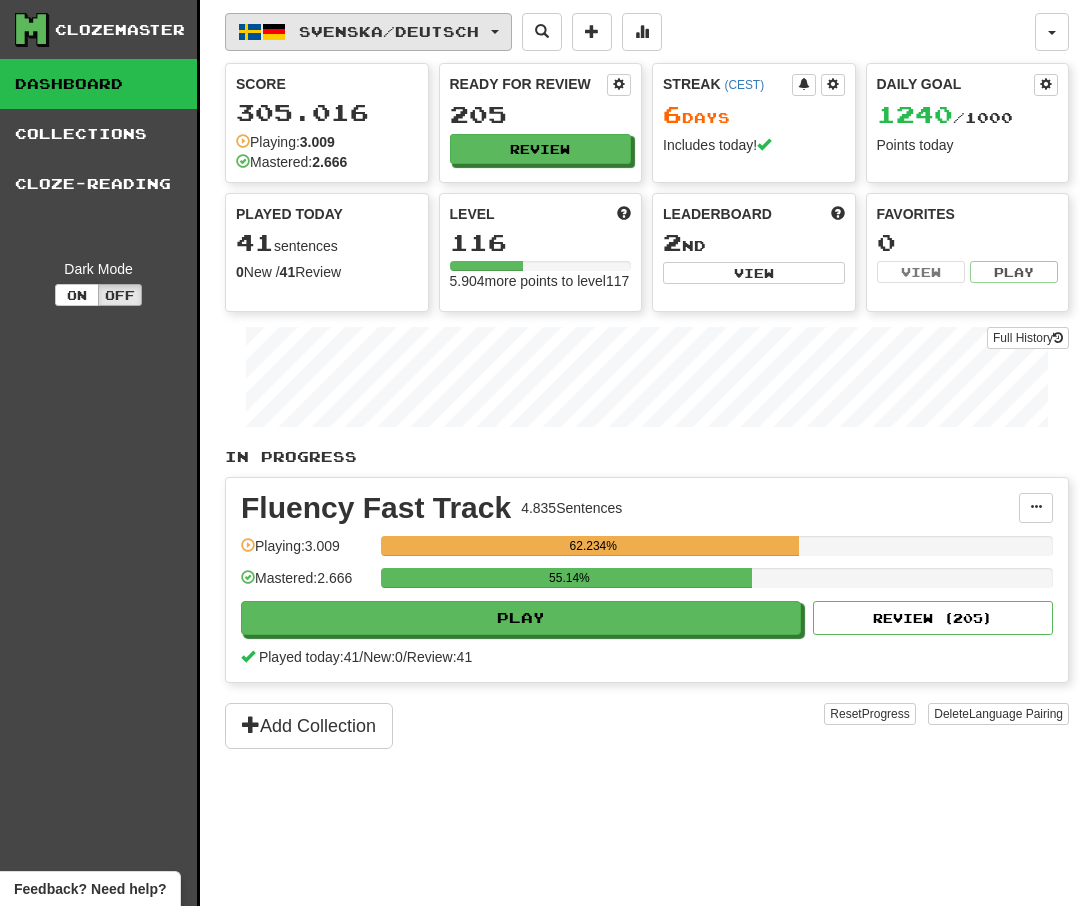 click on "Svenska  /  Deutsch" at bounding box center [368, 32] 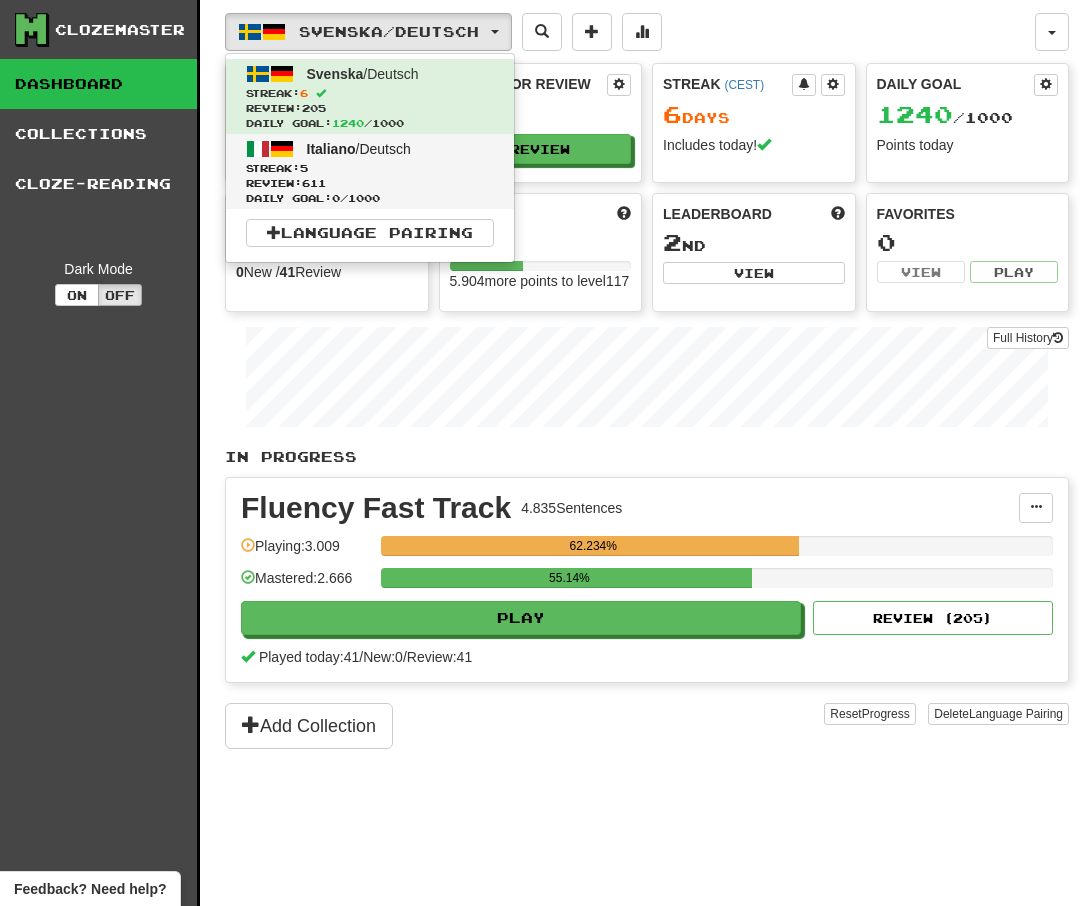 click on "Italiano  /  Deutsch Streak:  5   Review:  611 Daily Goal:  0  /  1000" at bounding box center (370, 171) 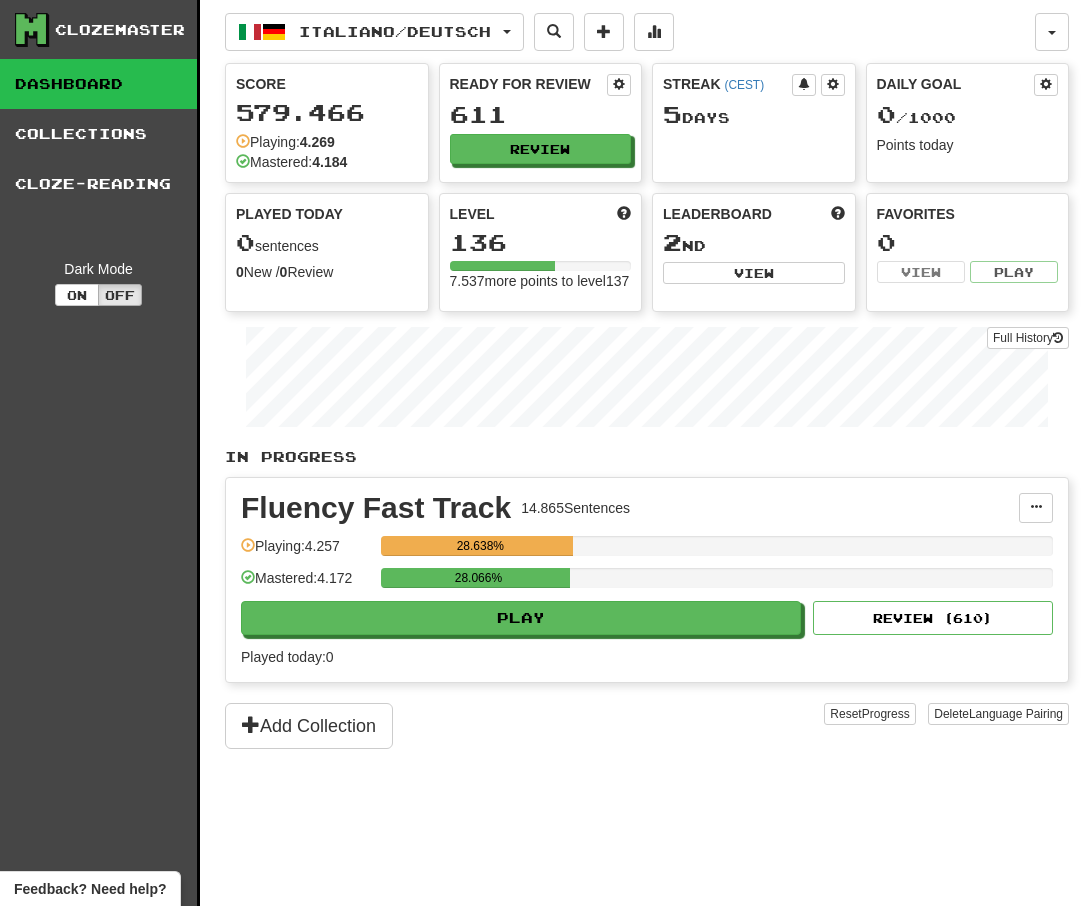 scroll, scrollTop: 0, scrollLeft: 0, axis: both 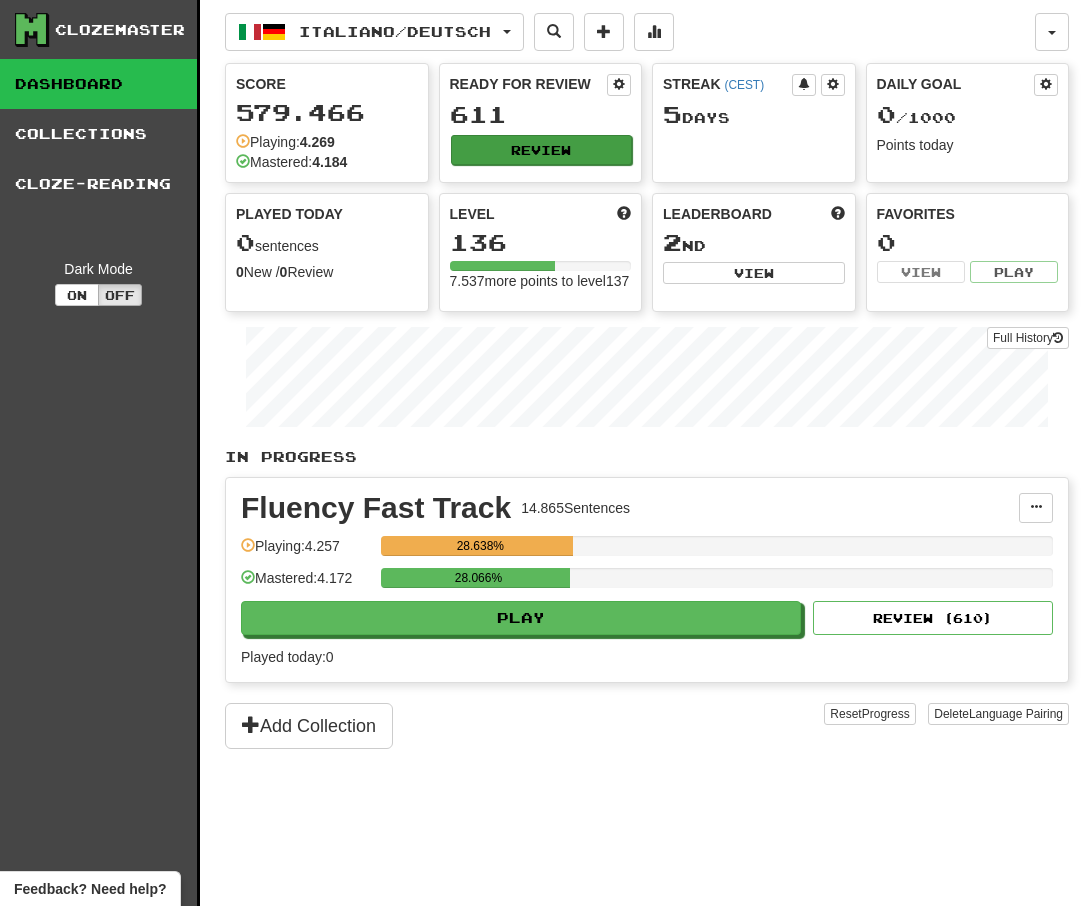 click on "Review" at bounding box center [542, 150] 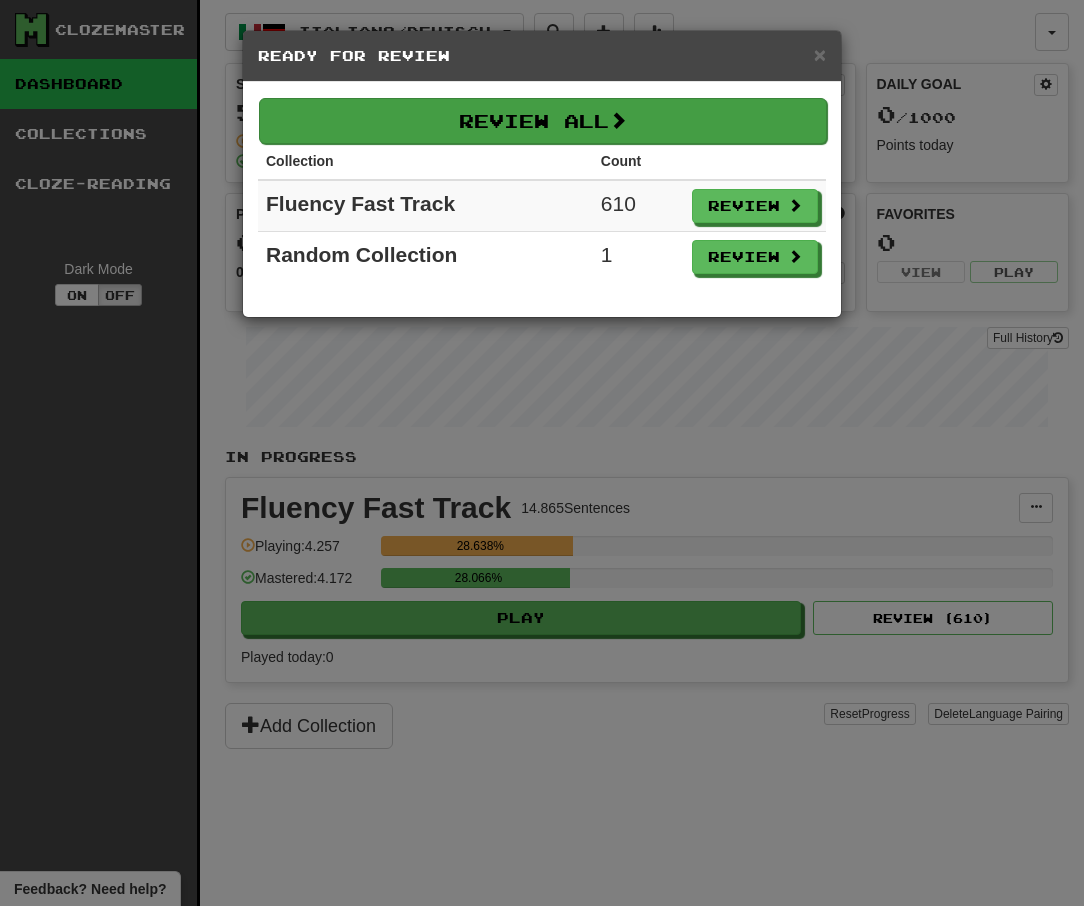click on "Review All" at bounding box center [543, 121] 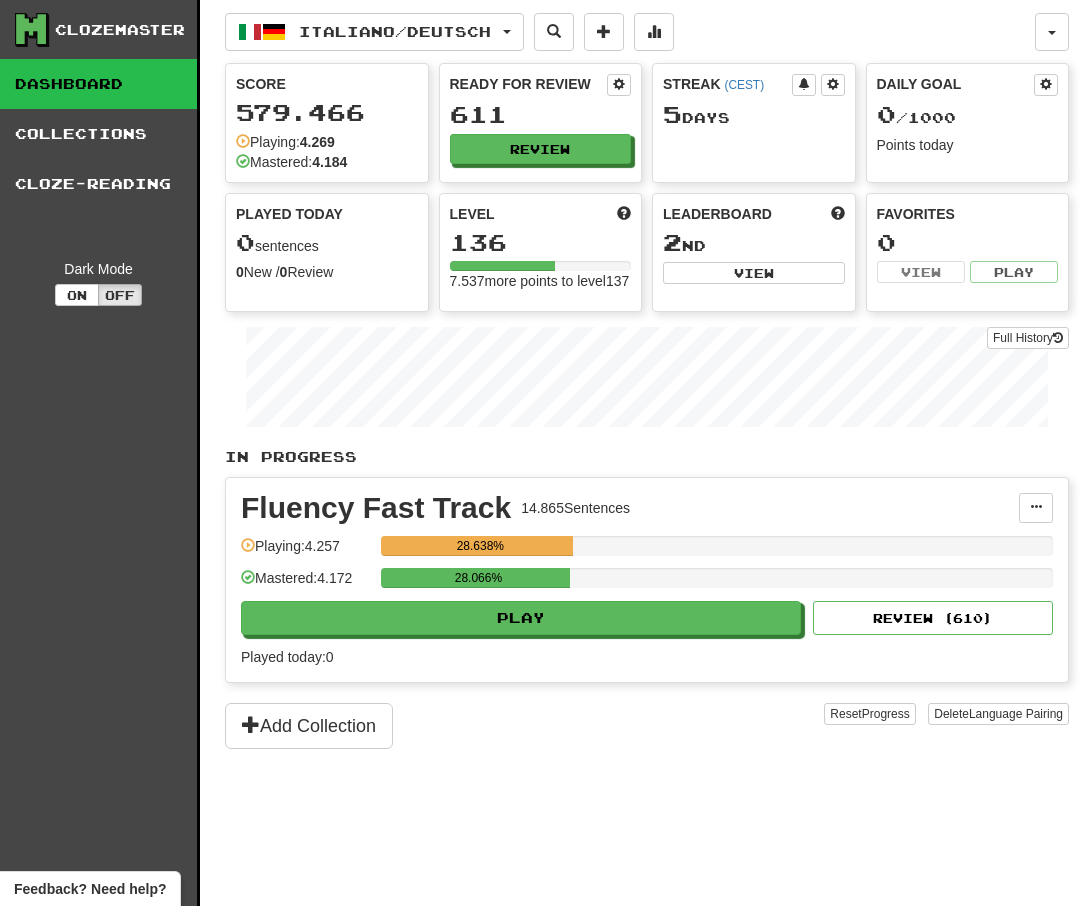 select on "**" 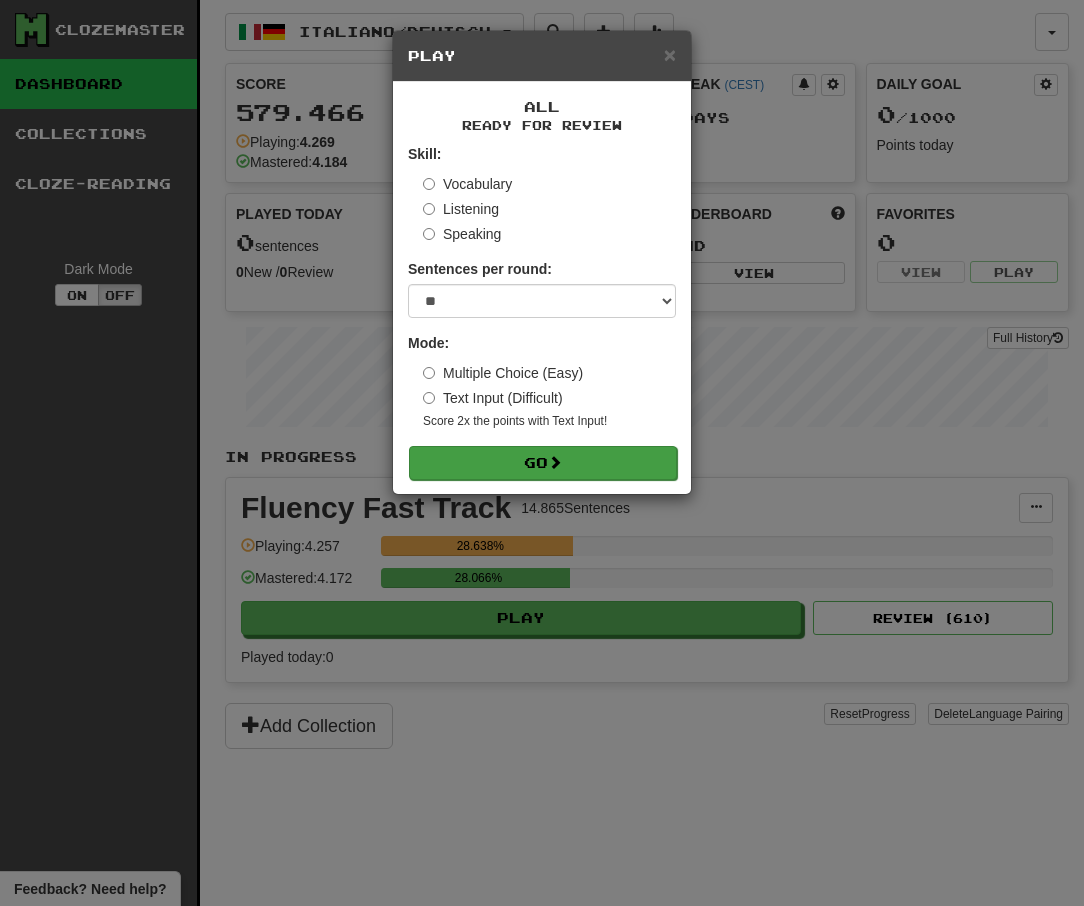 click on "Skill: Vocabulary Listening Speaking Sentences per round: * ** ** ** ** ** *** ******** Mode: Multiple Choice (Easy) Text Input (Difficult) Score 2x the points with Text Input ! Go" at bounding box center (542, 311) 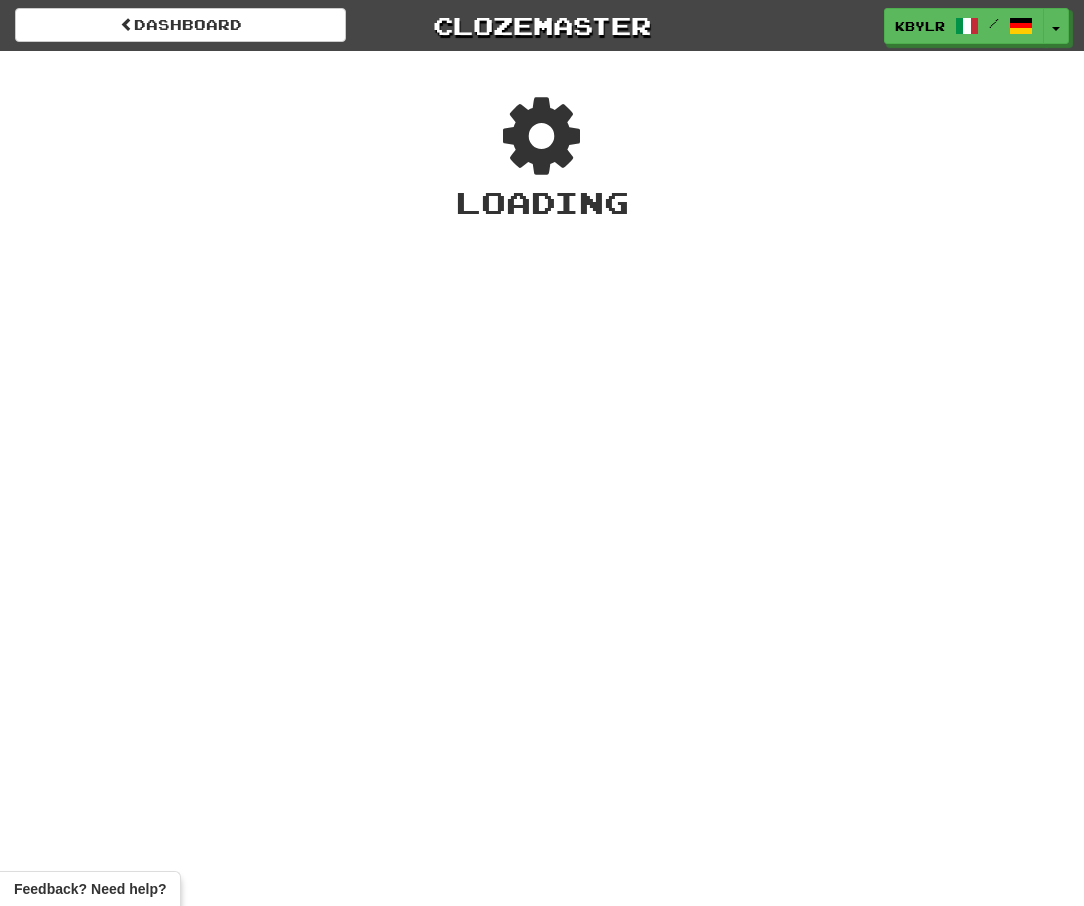 scroll, scrollTop: 0, scrollLeft: 0, axis: both 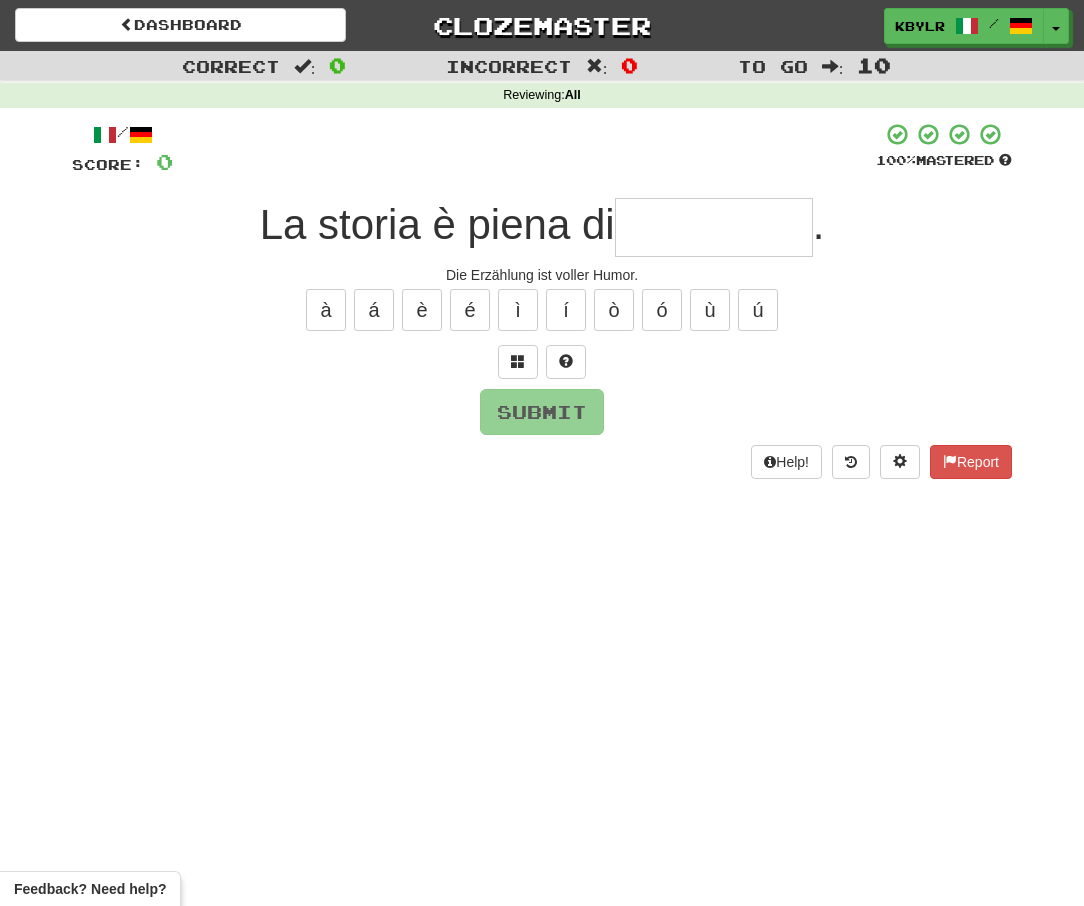 type on "*" 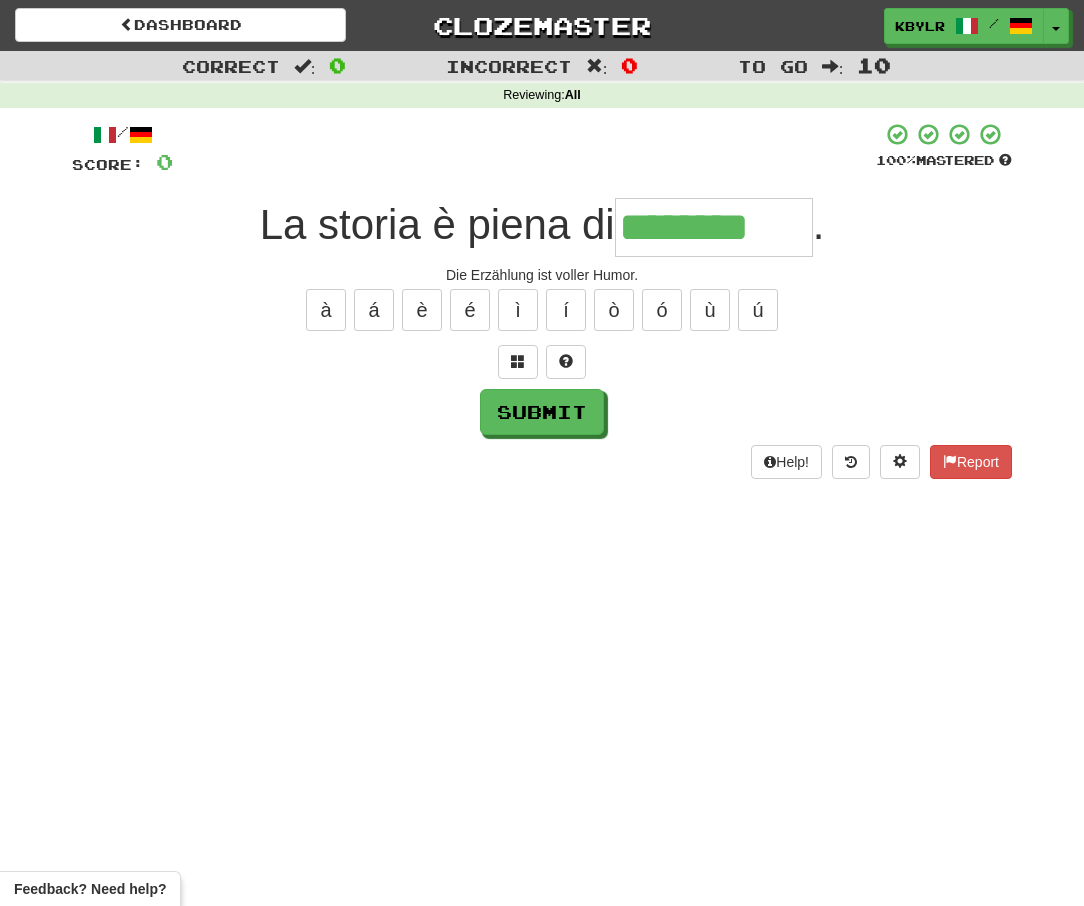 type on "********" 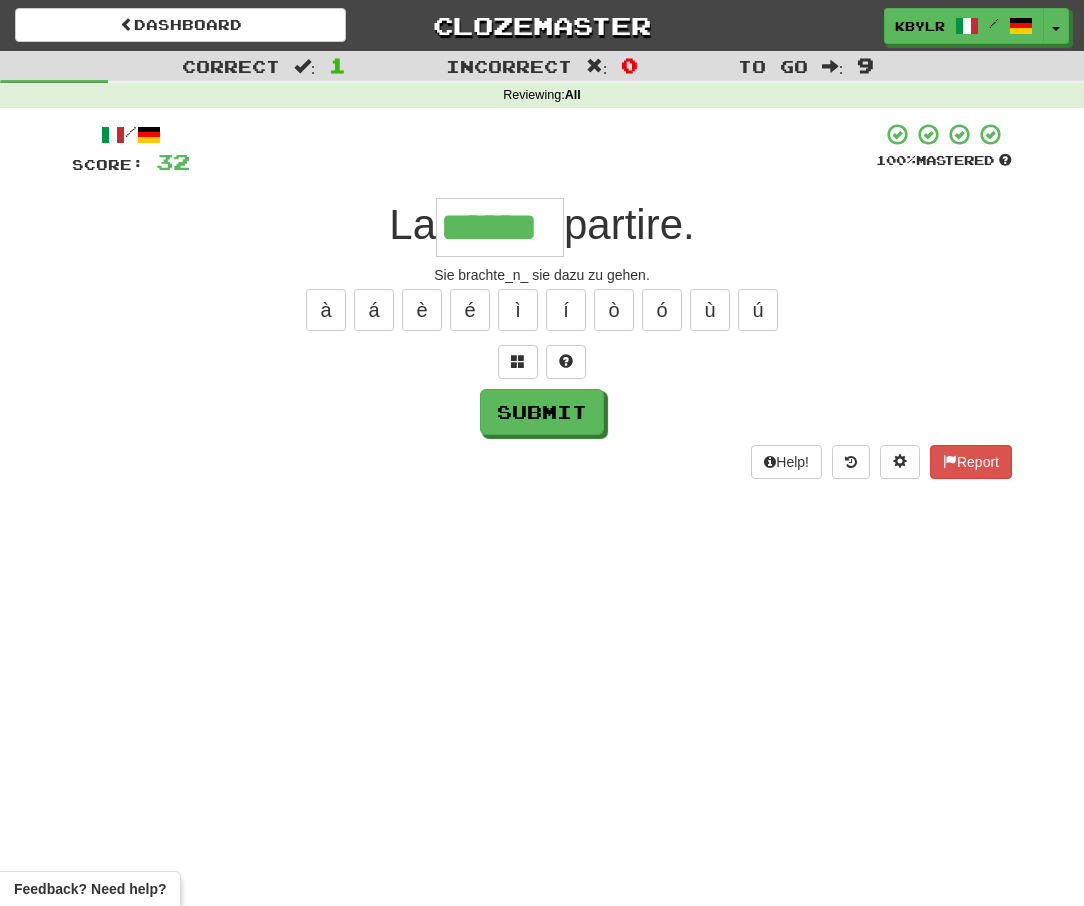 type on "******" 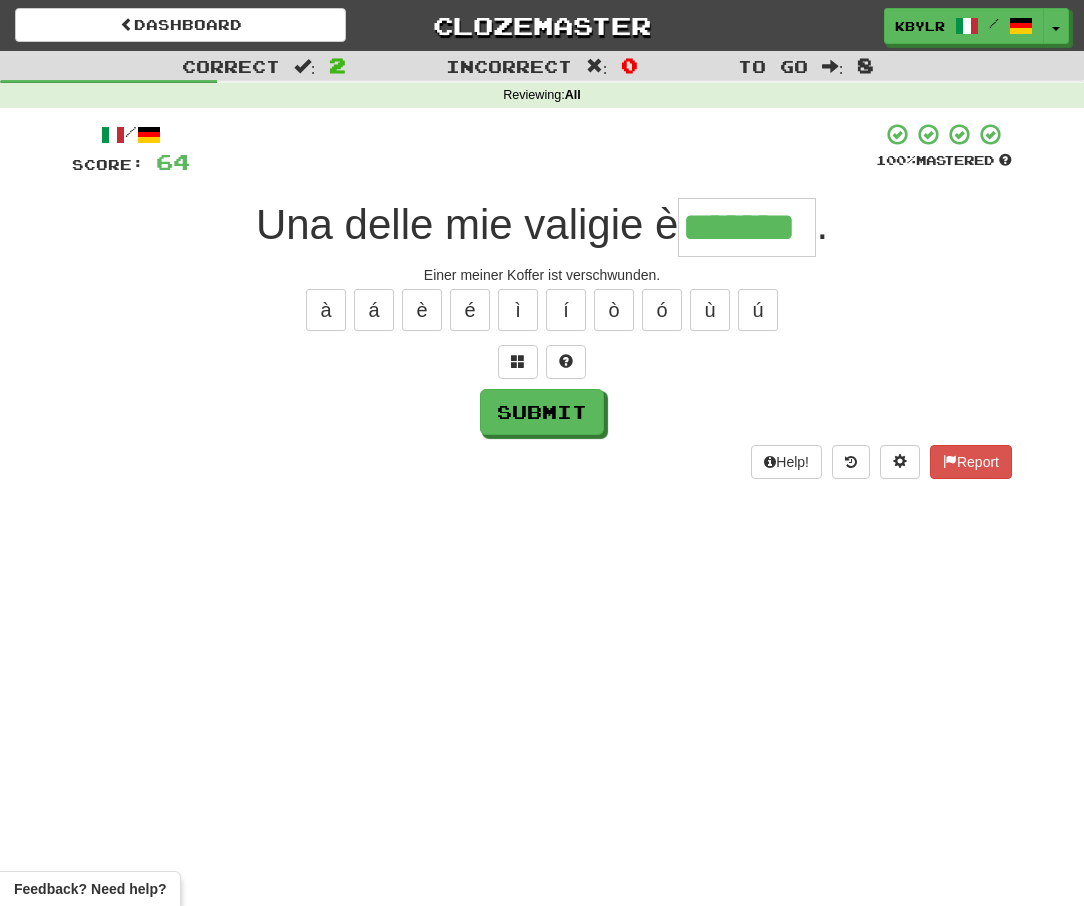 type on "*******" 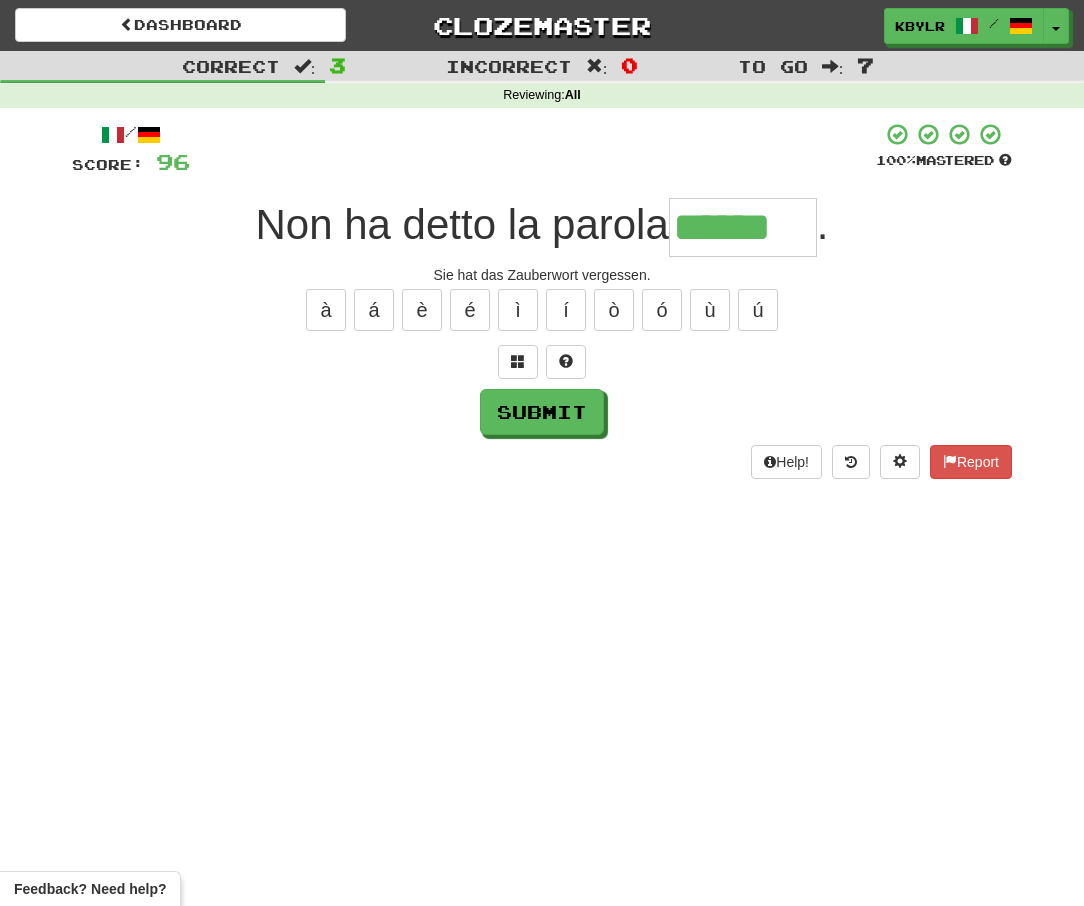 type on "******" 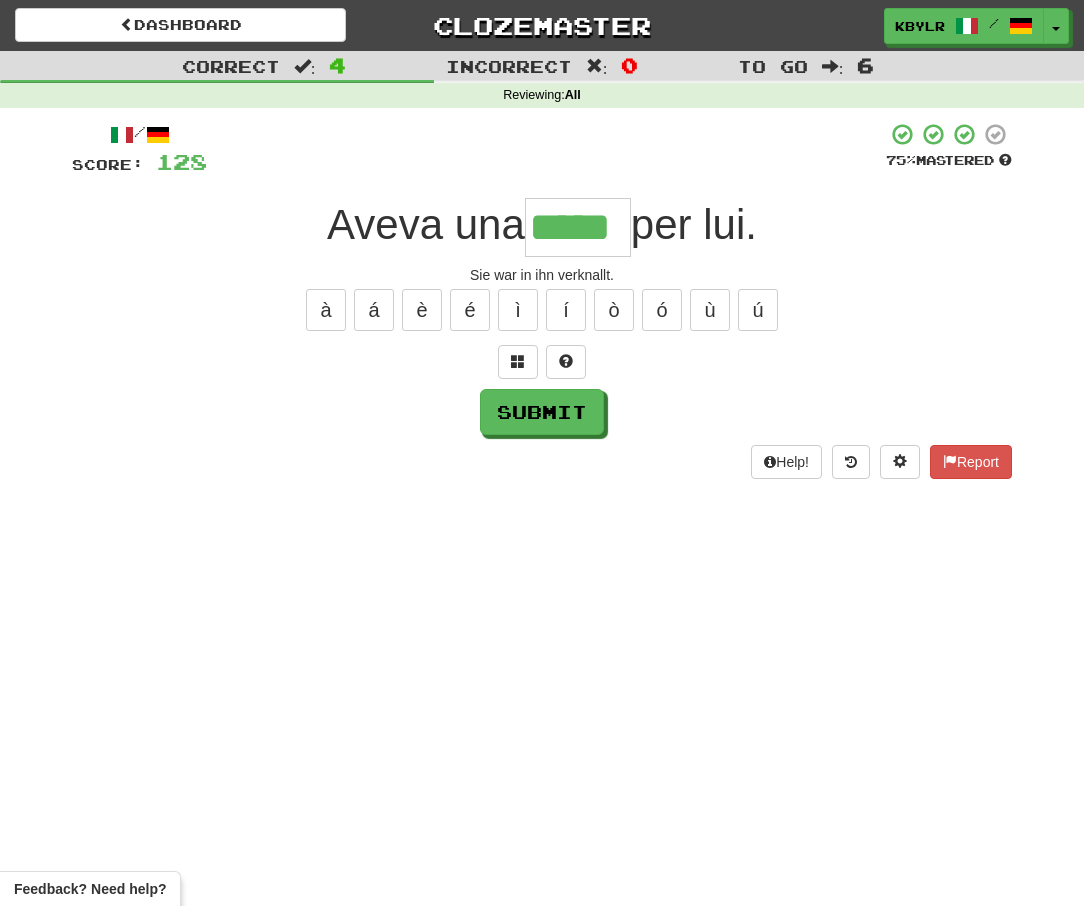 type on "*****" 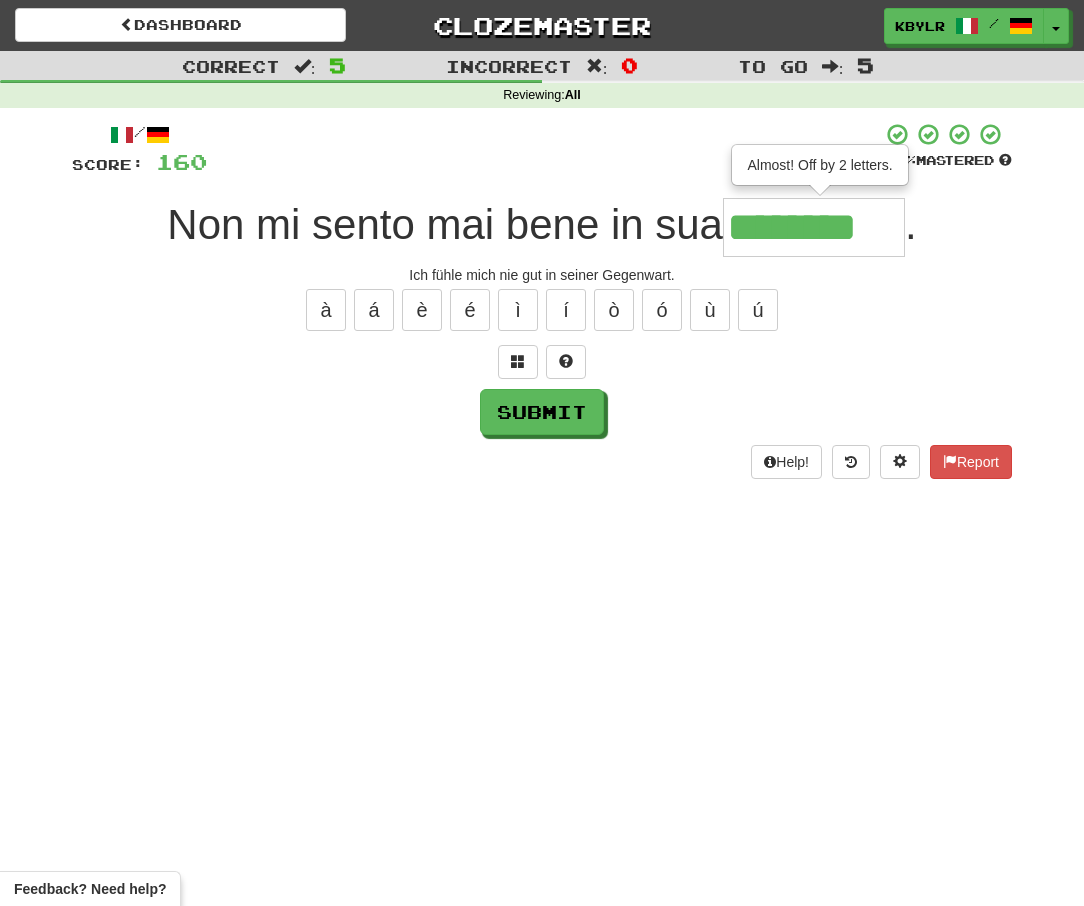 type on "********" 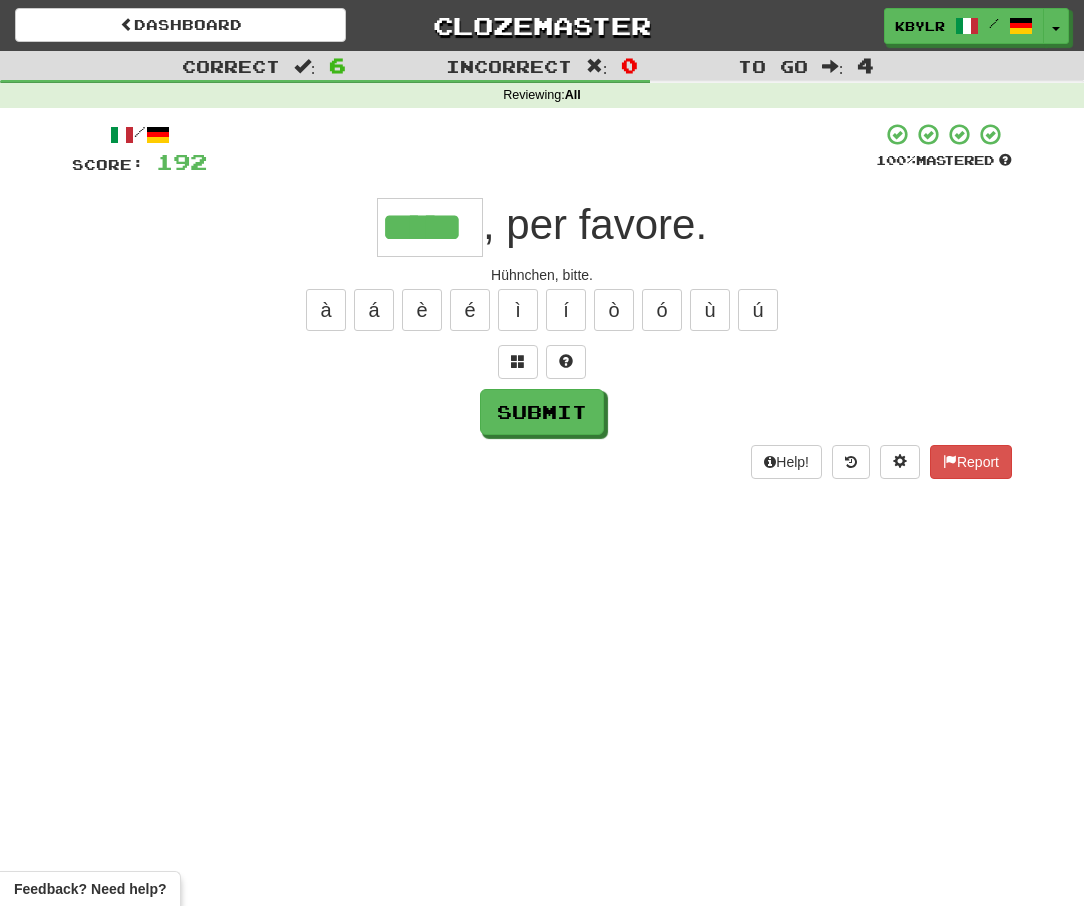 type on "*****" 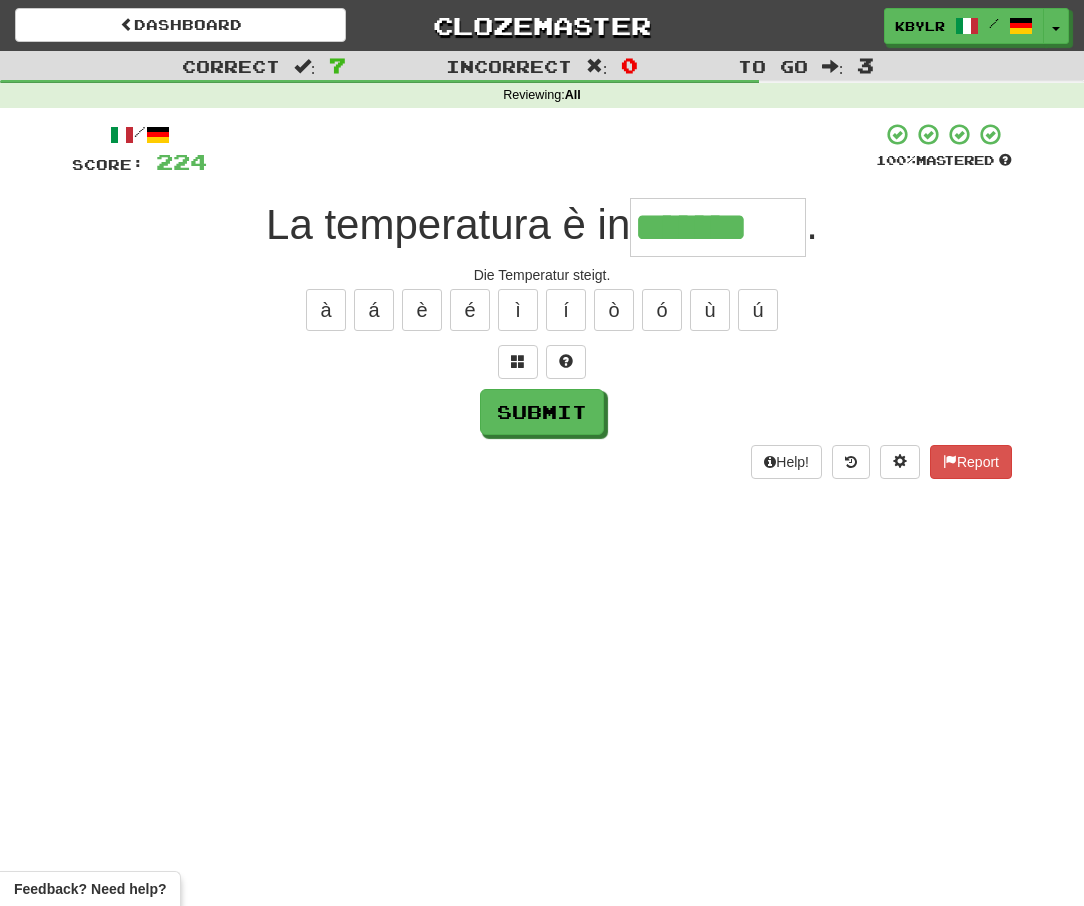 type on "*******" 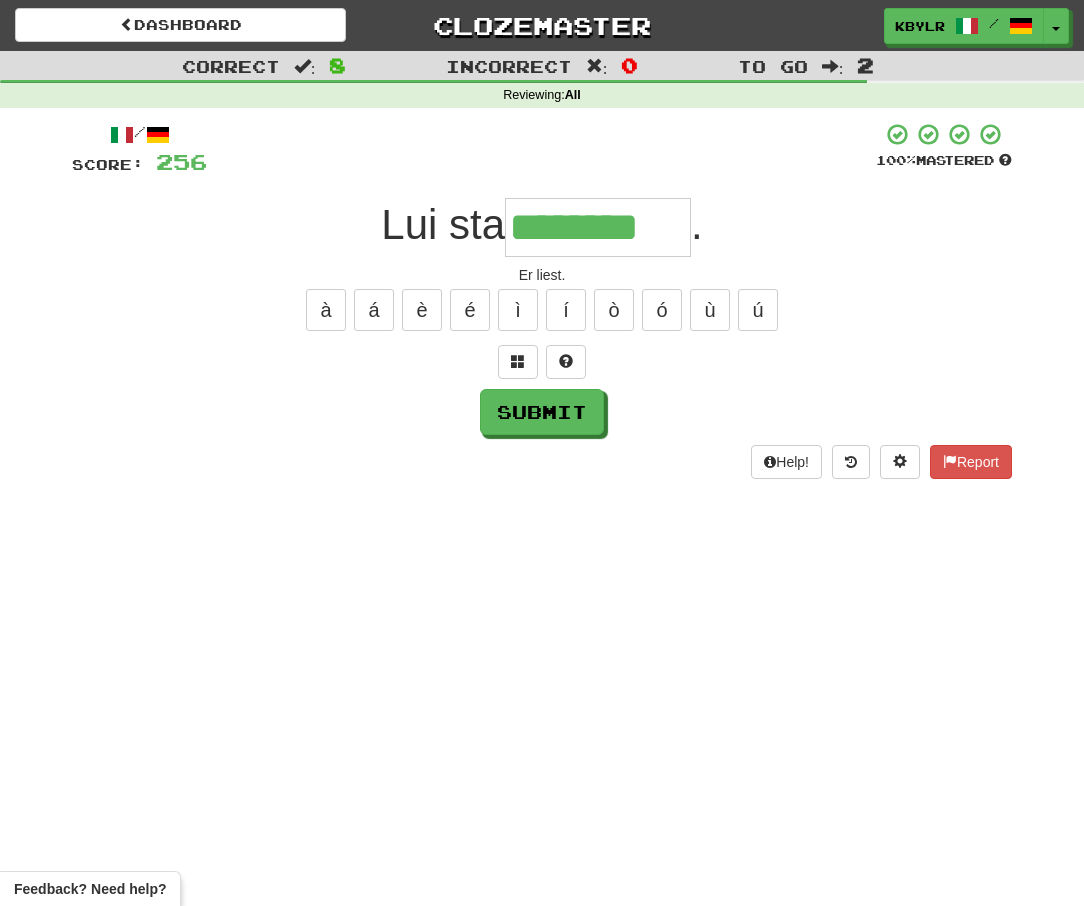 type on "********" 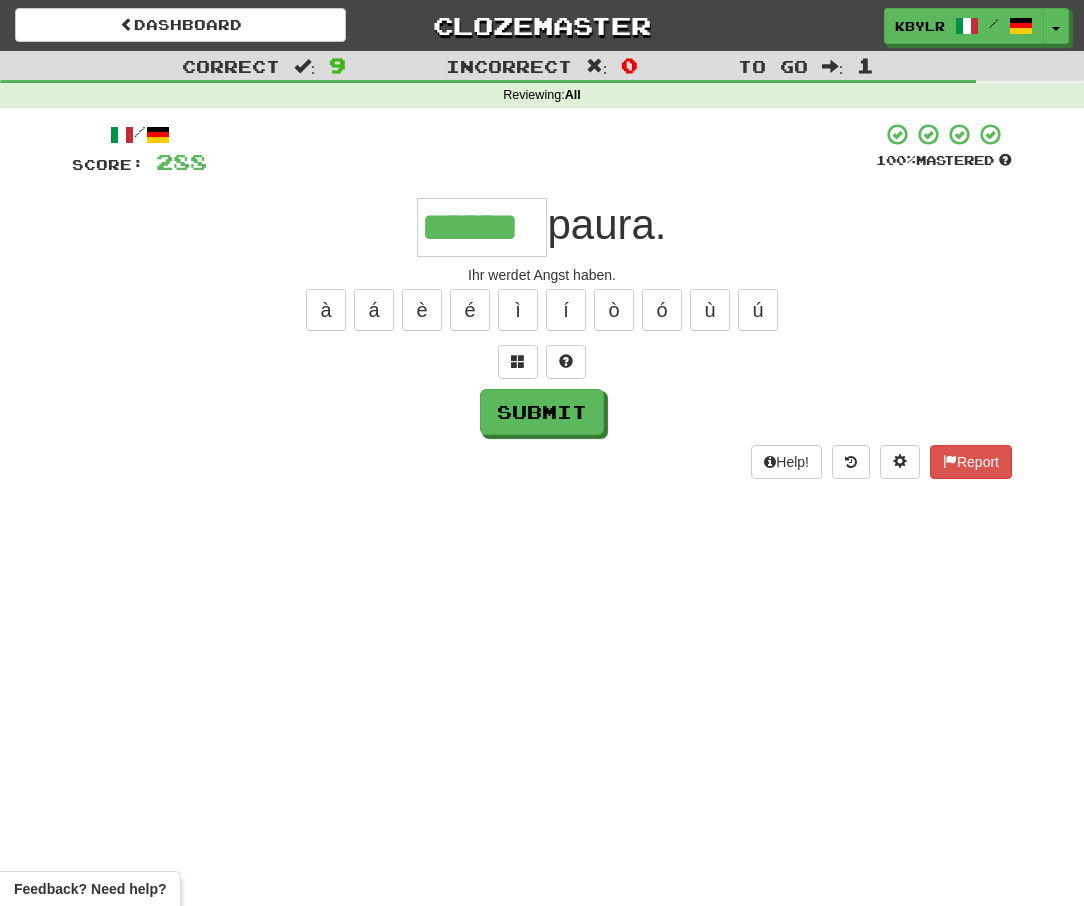 type on "******" 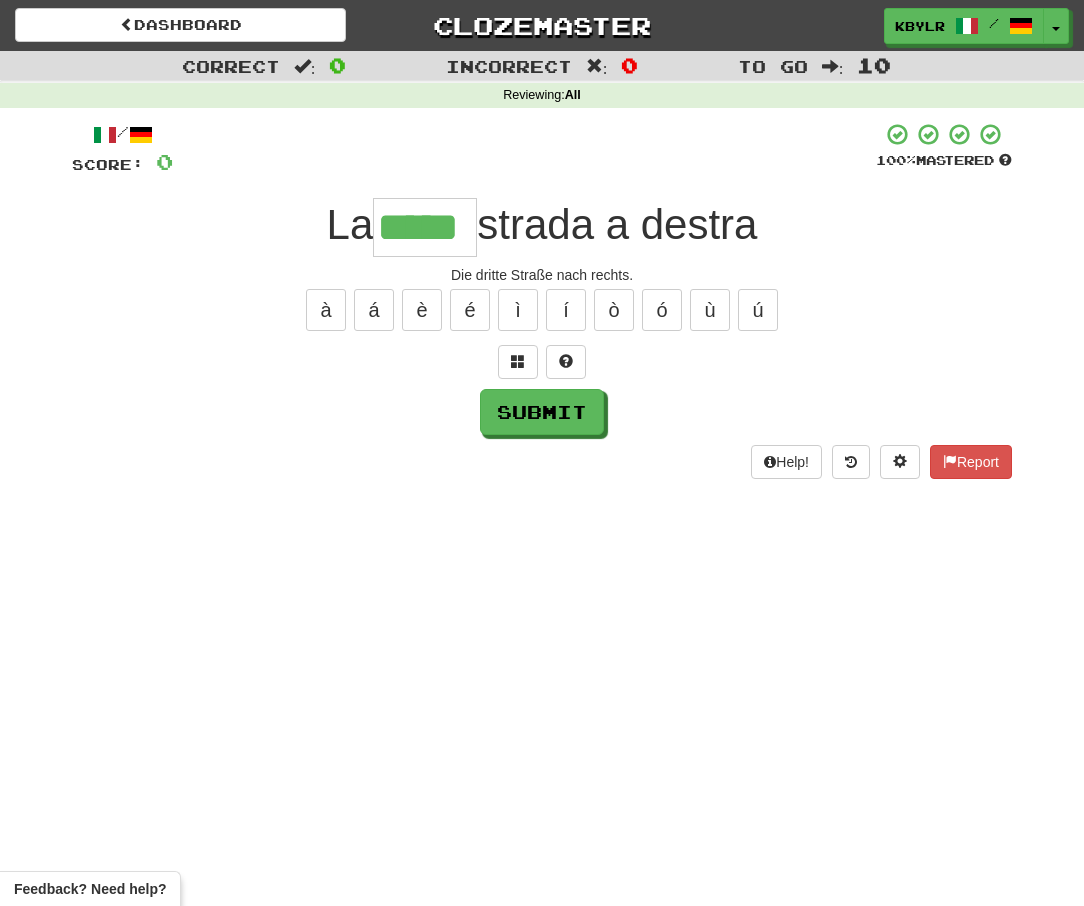 type on "*****" 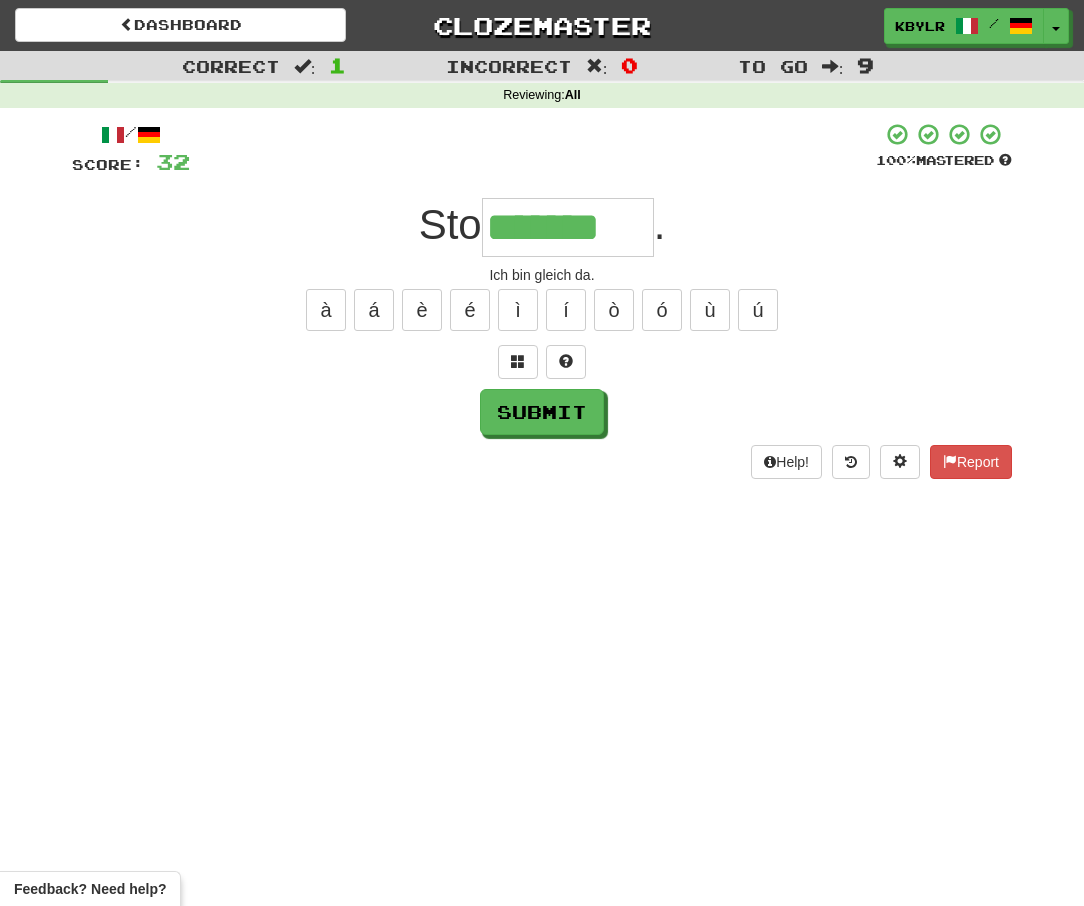 type on "*******" 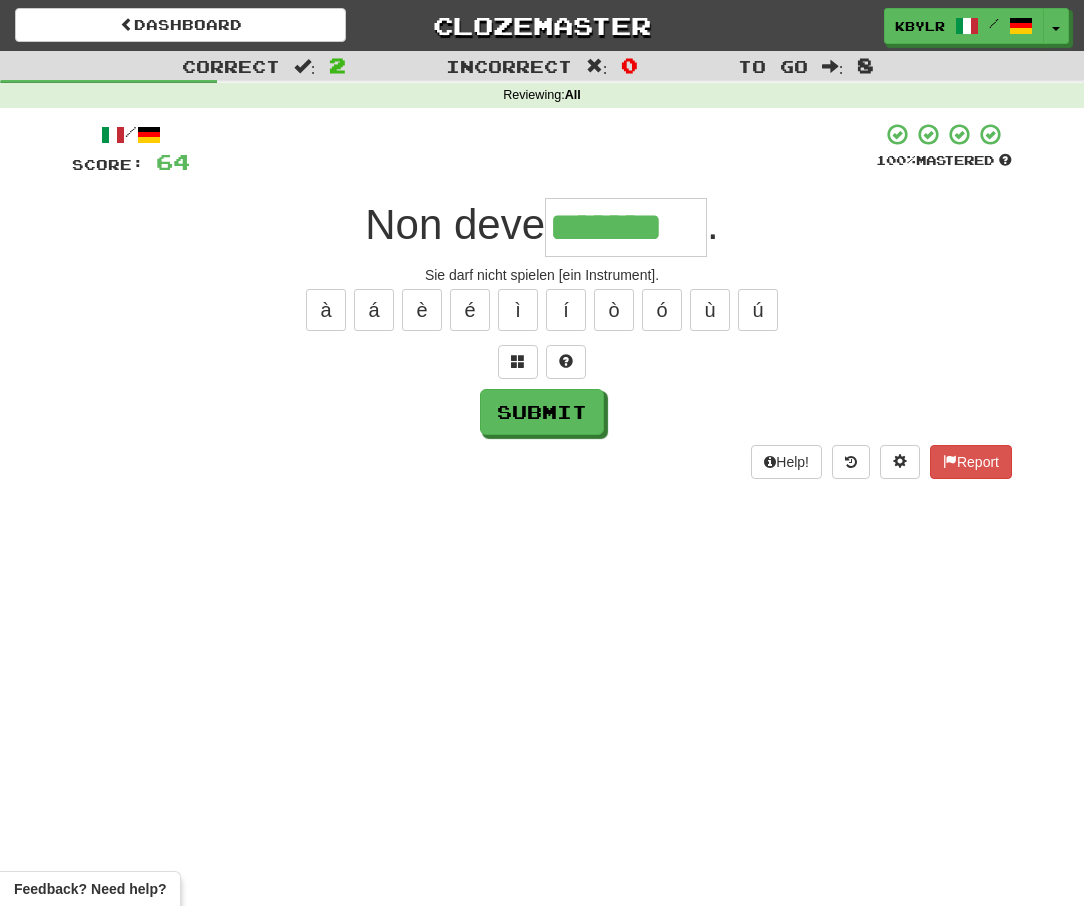 type on "*******" 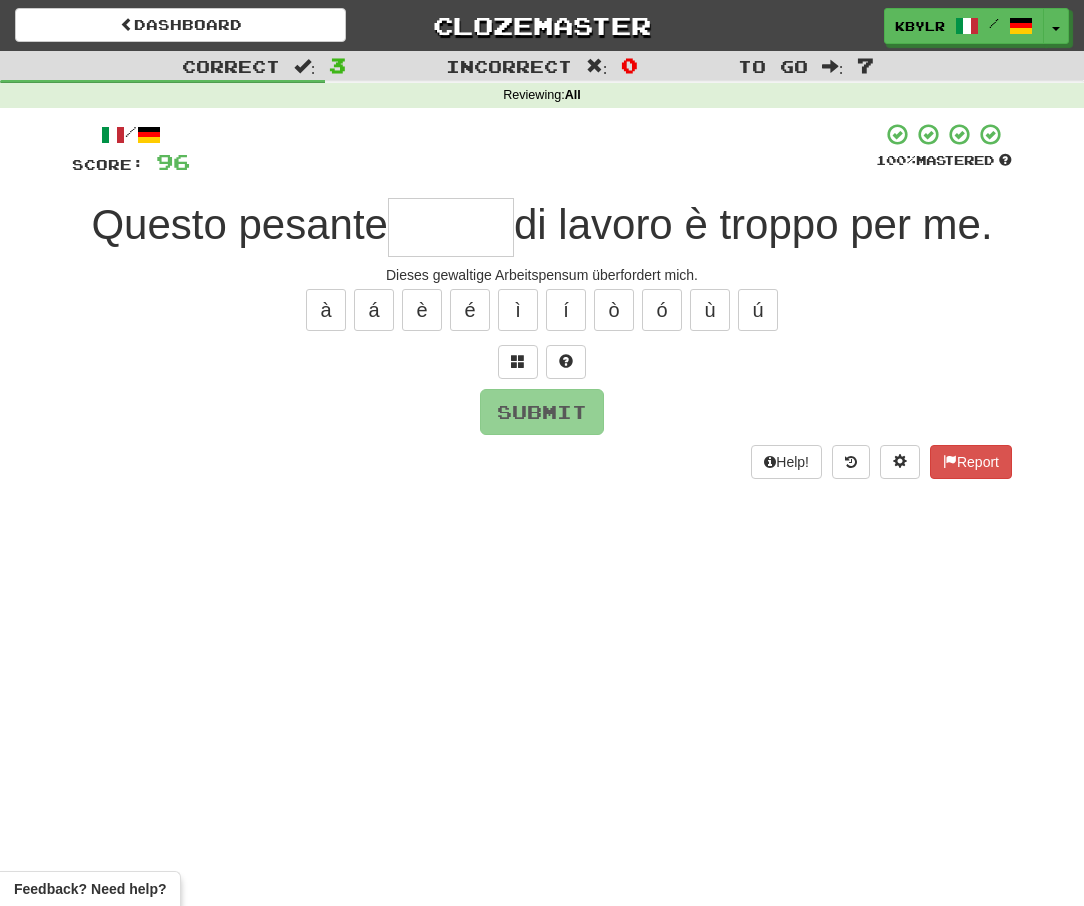 type on "*" 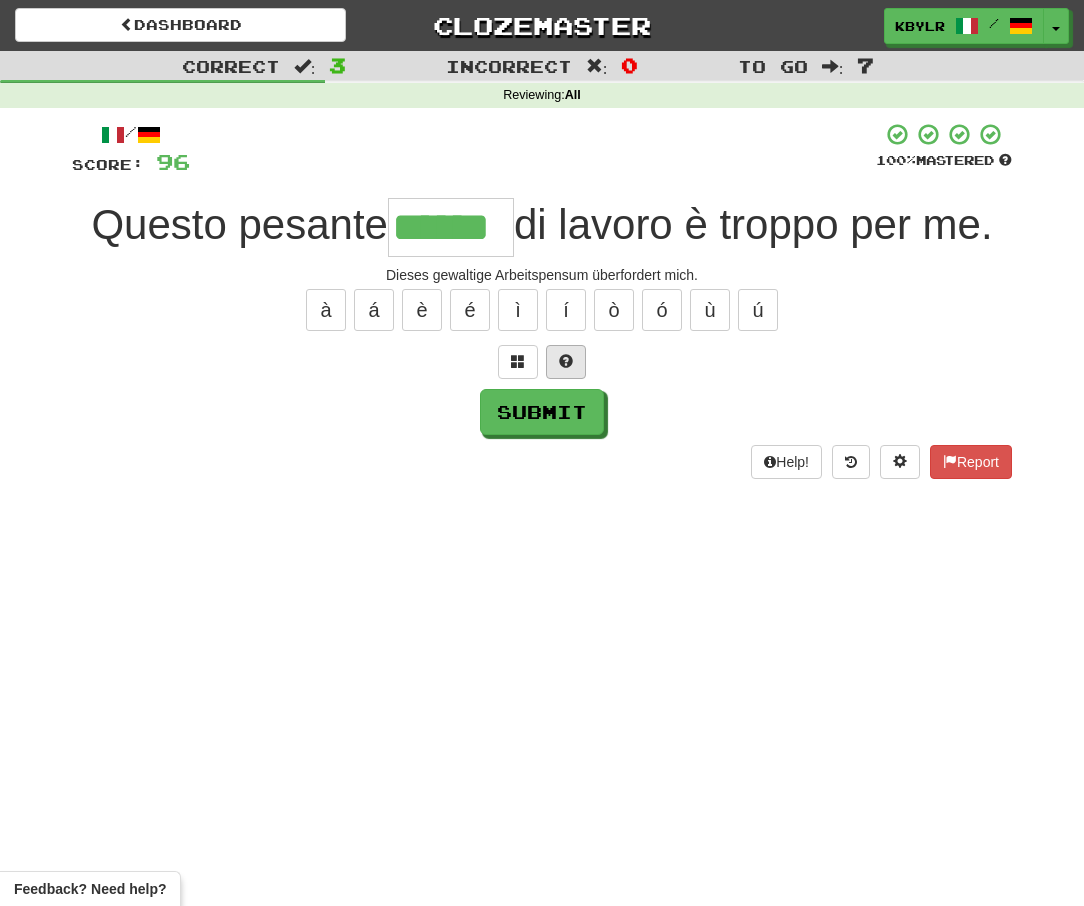 type on "******" 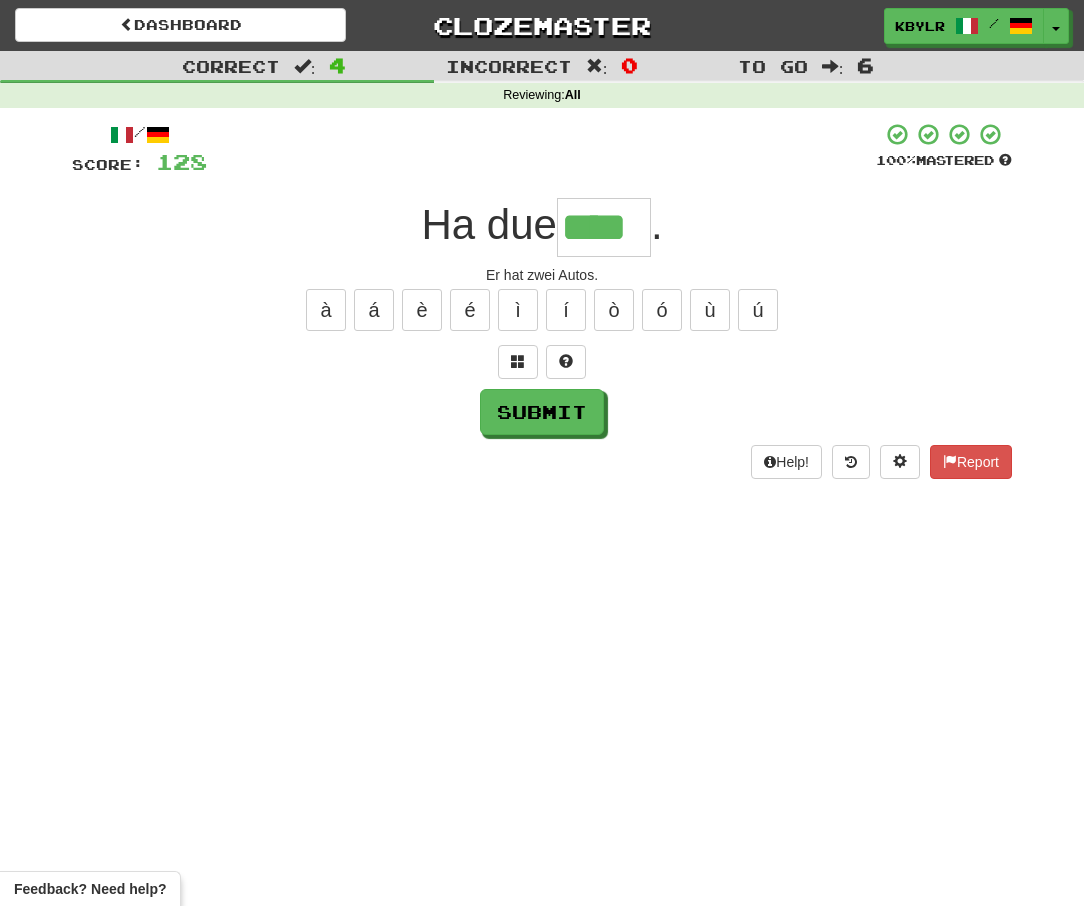 type on "****" 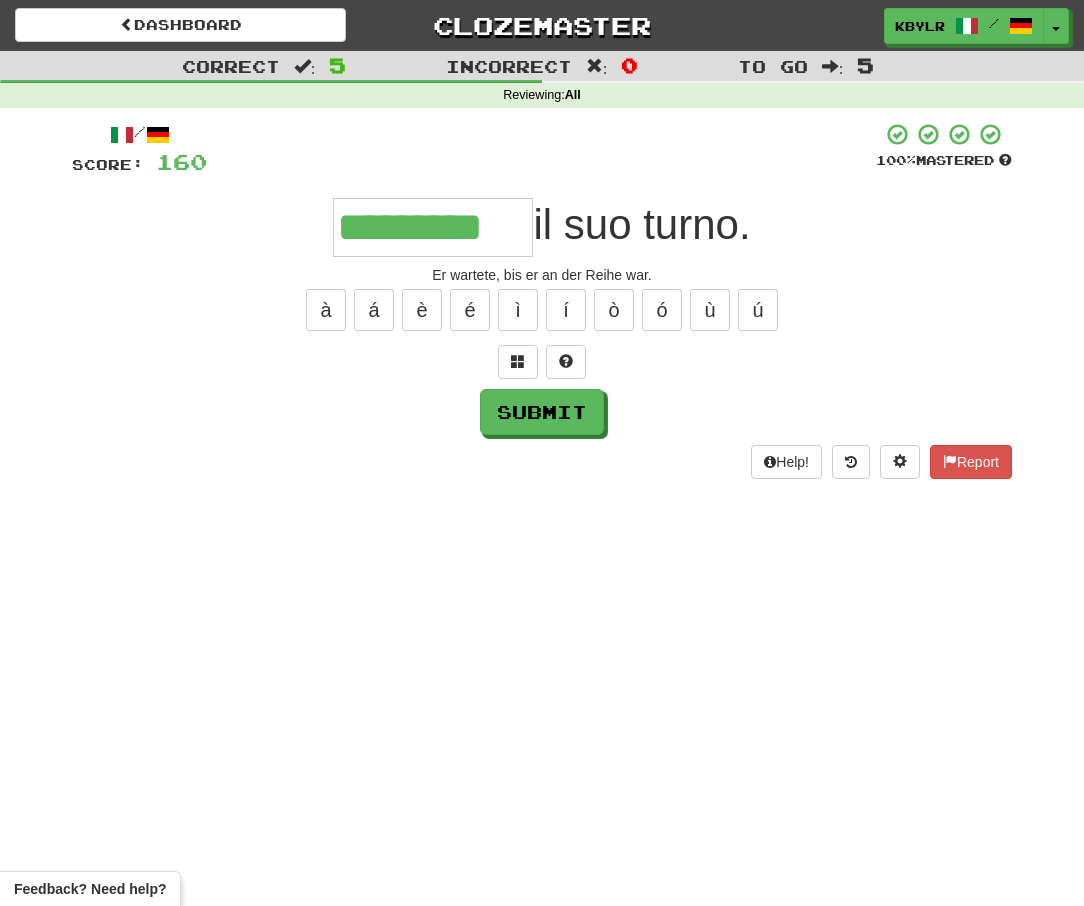 type on "*********" 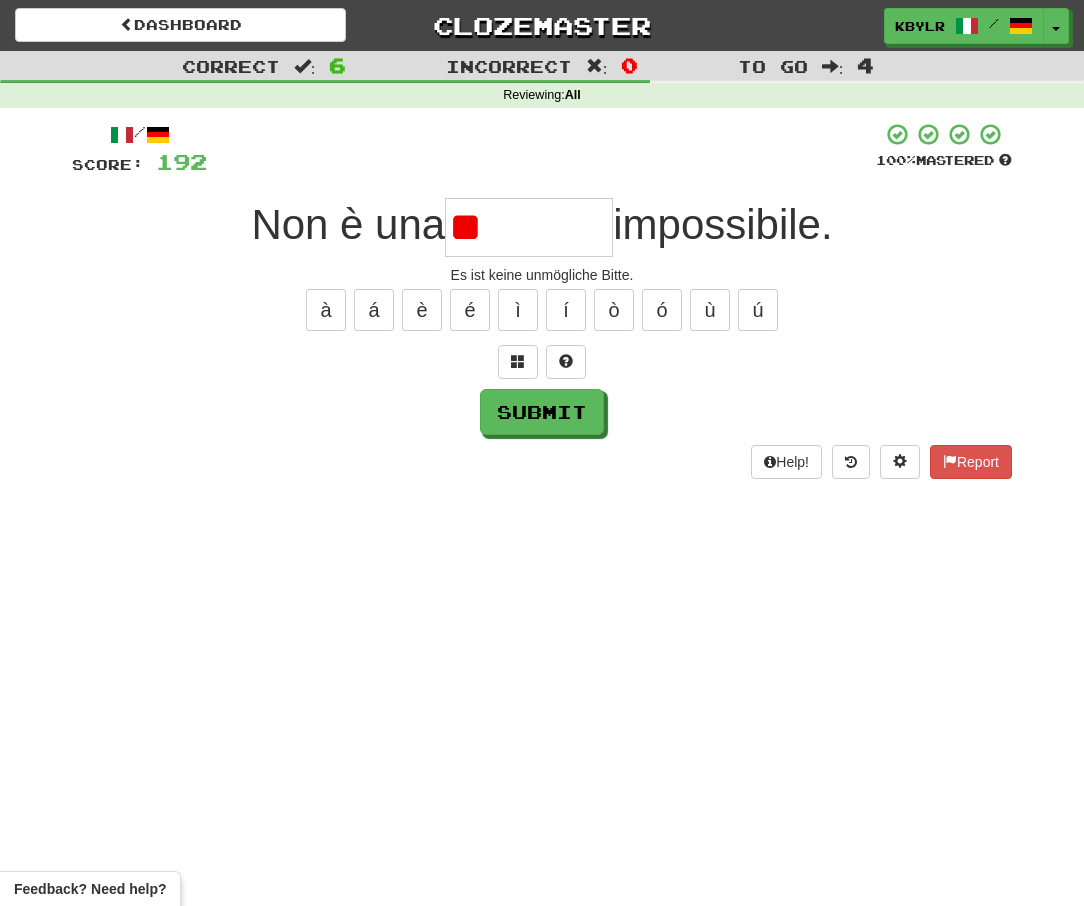 type on "*" 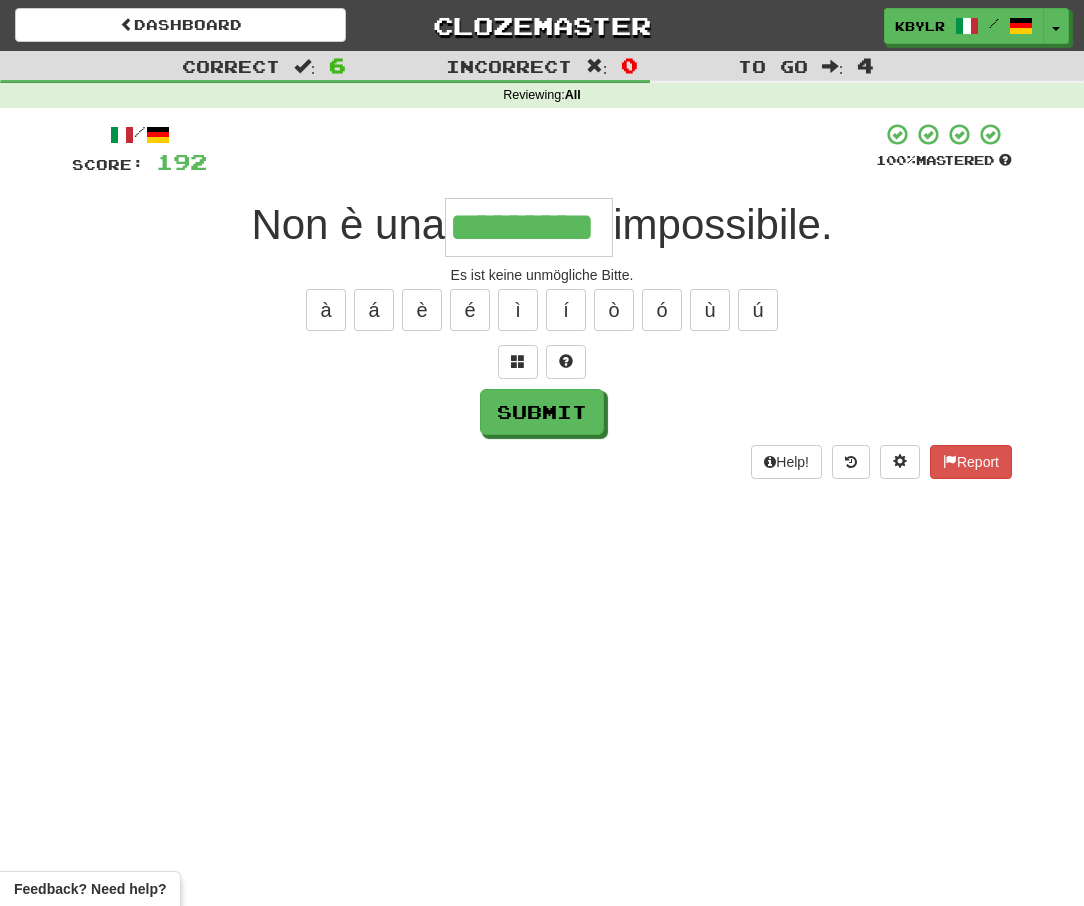type on "*********" 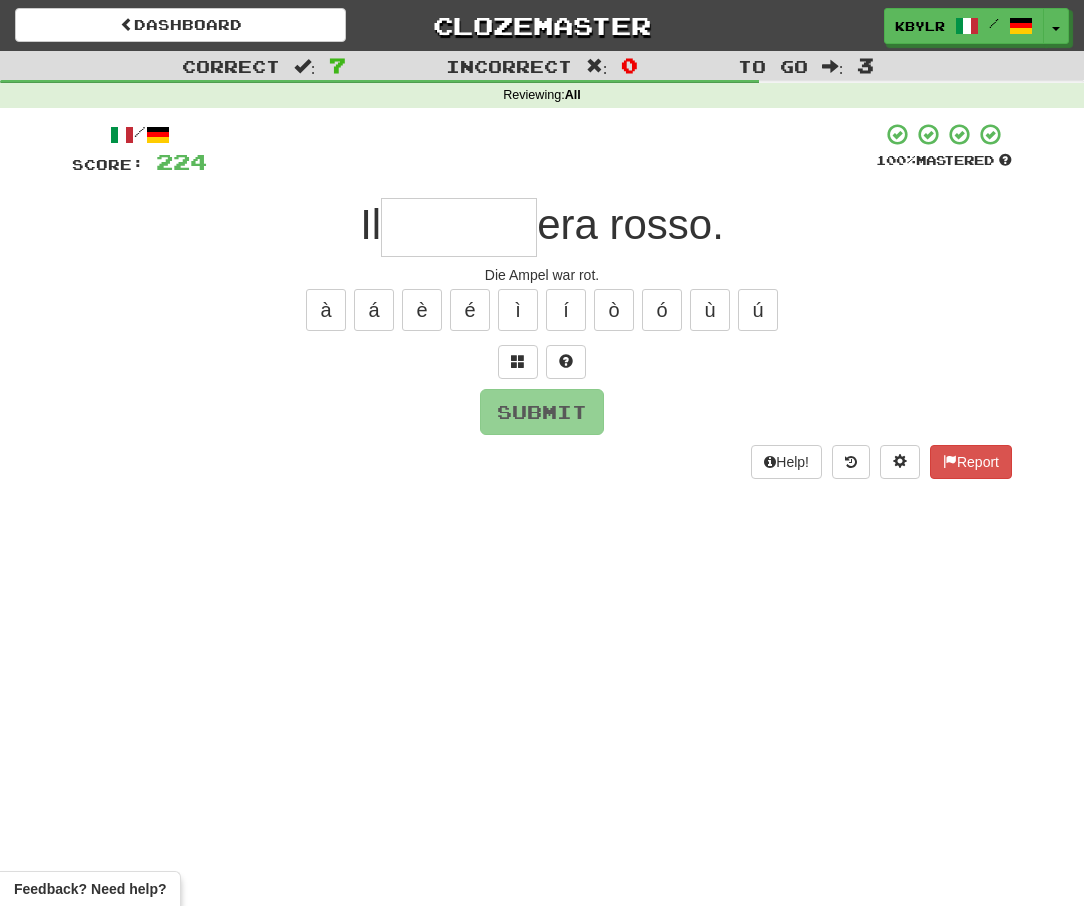 type on "*" 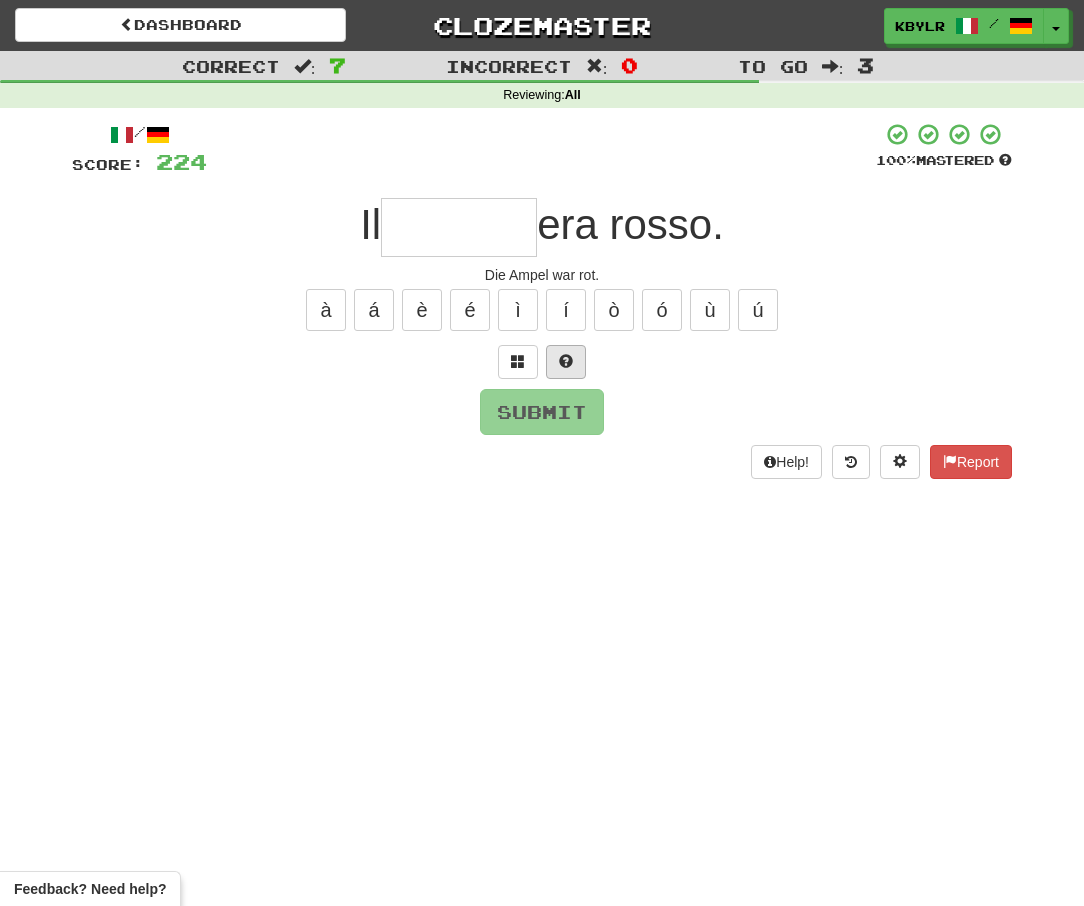 click at bounding box center [566, 361] 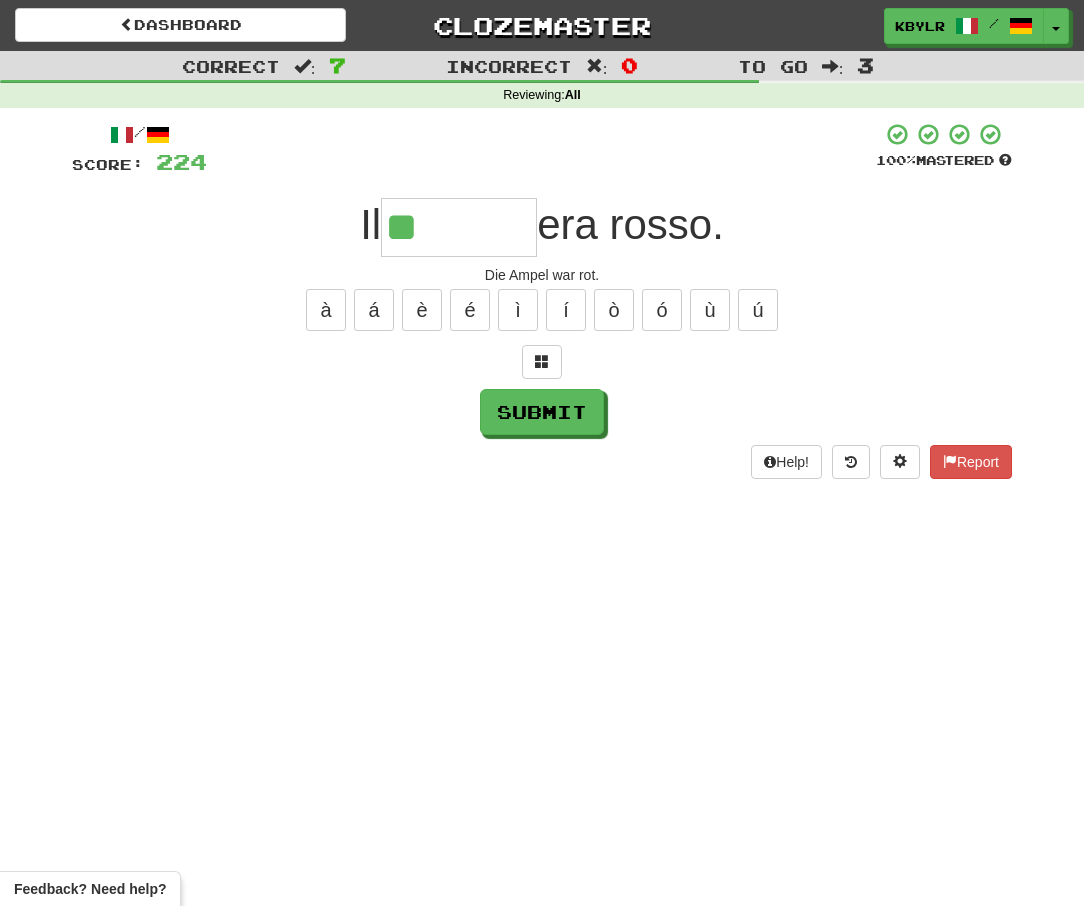 type on "*******" 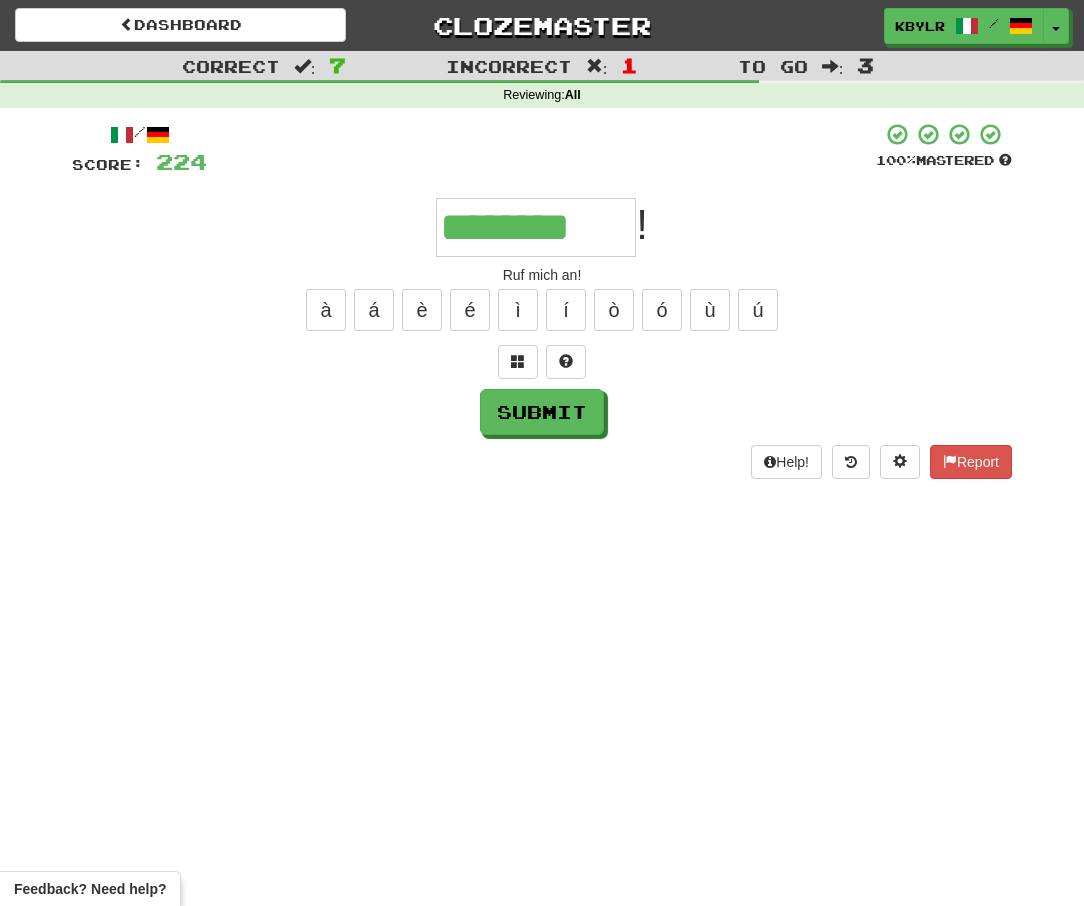 type on "********" 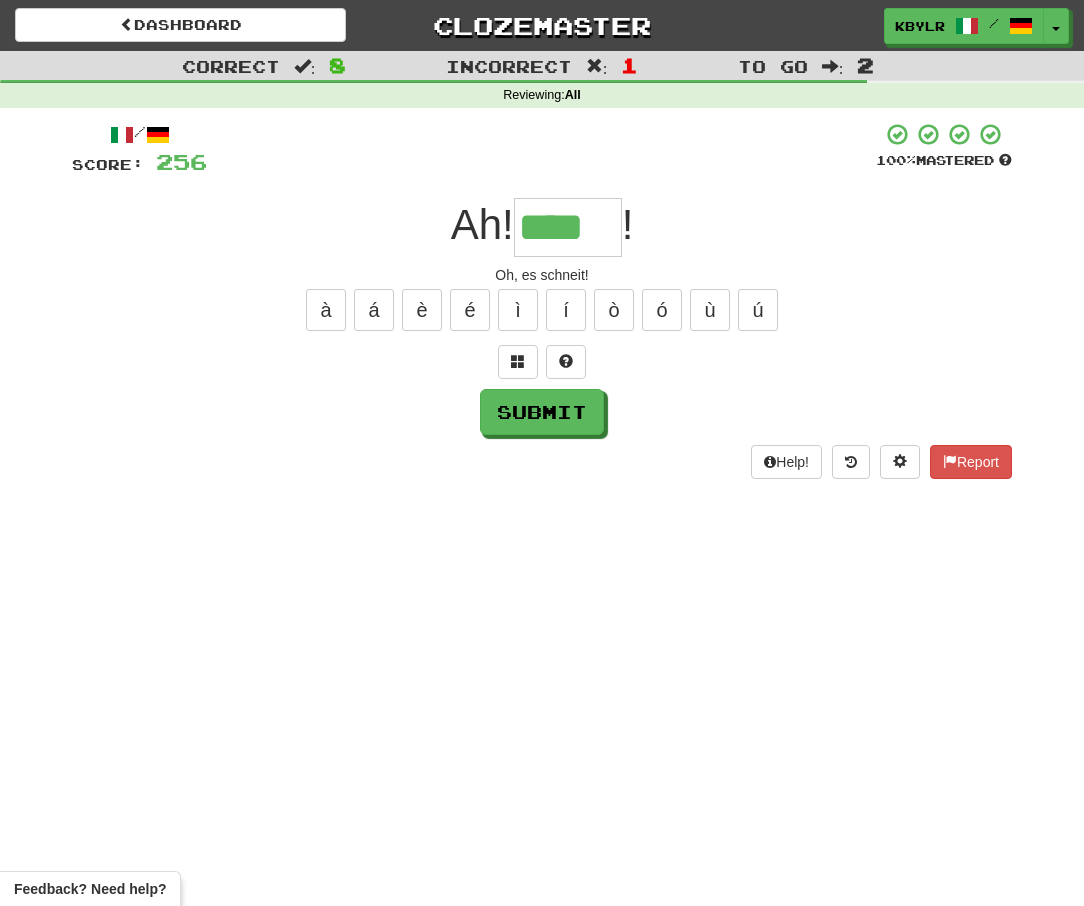 type on "****" 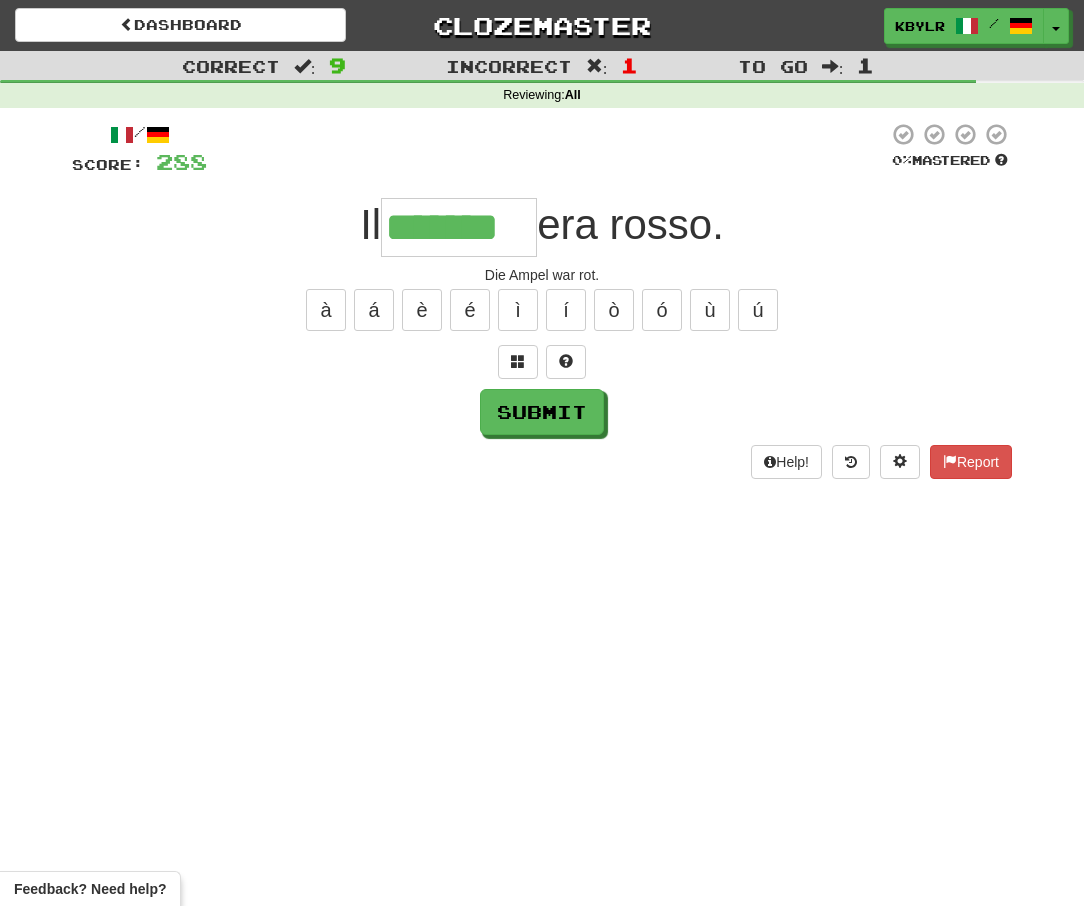 type on "*******" 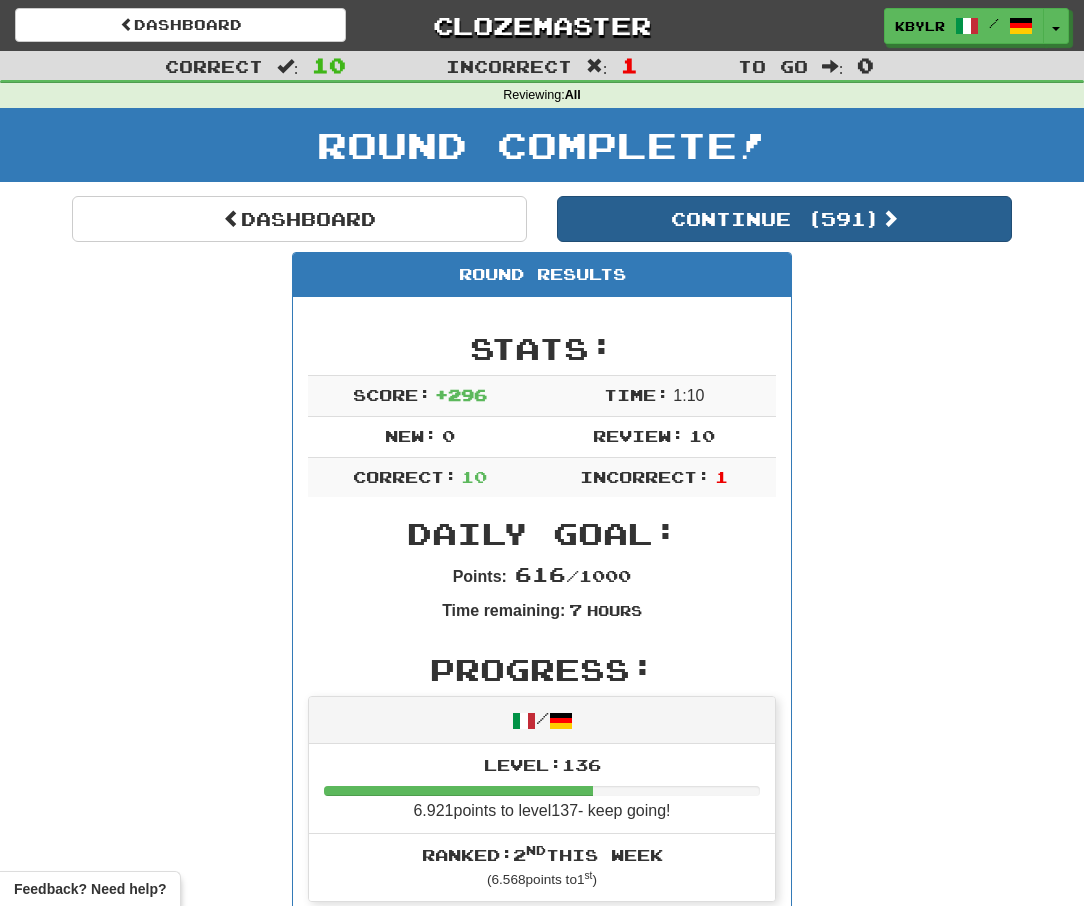 click on "Continue ( 591 )" at bounding box center (784, 219) 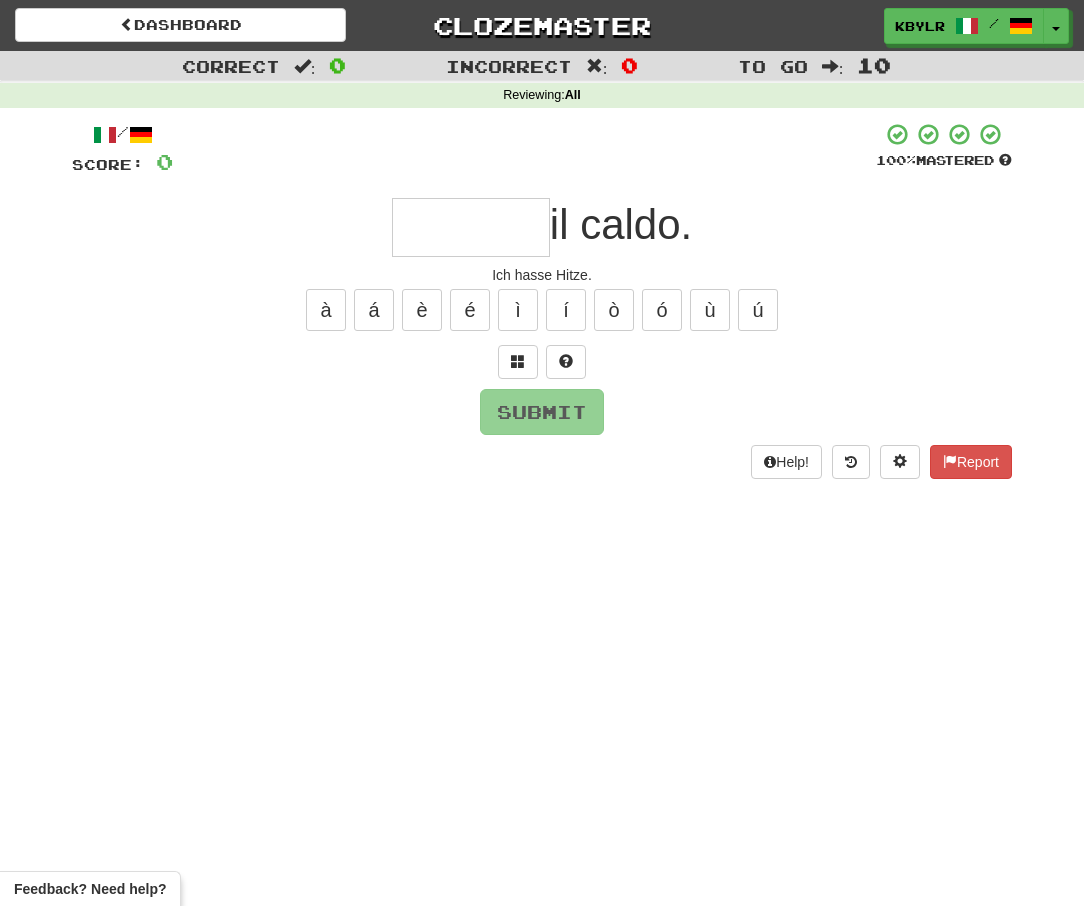 type on "*" 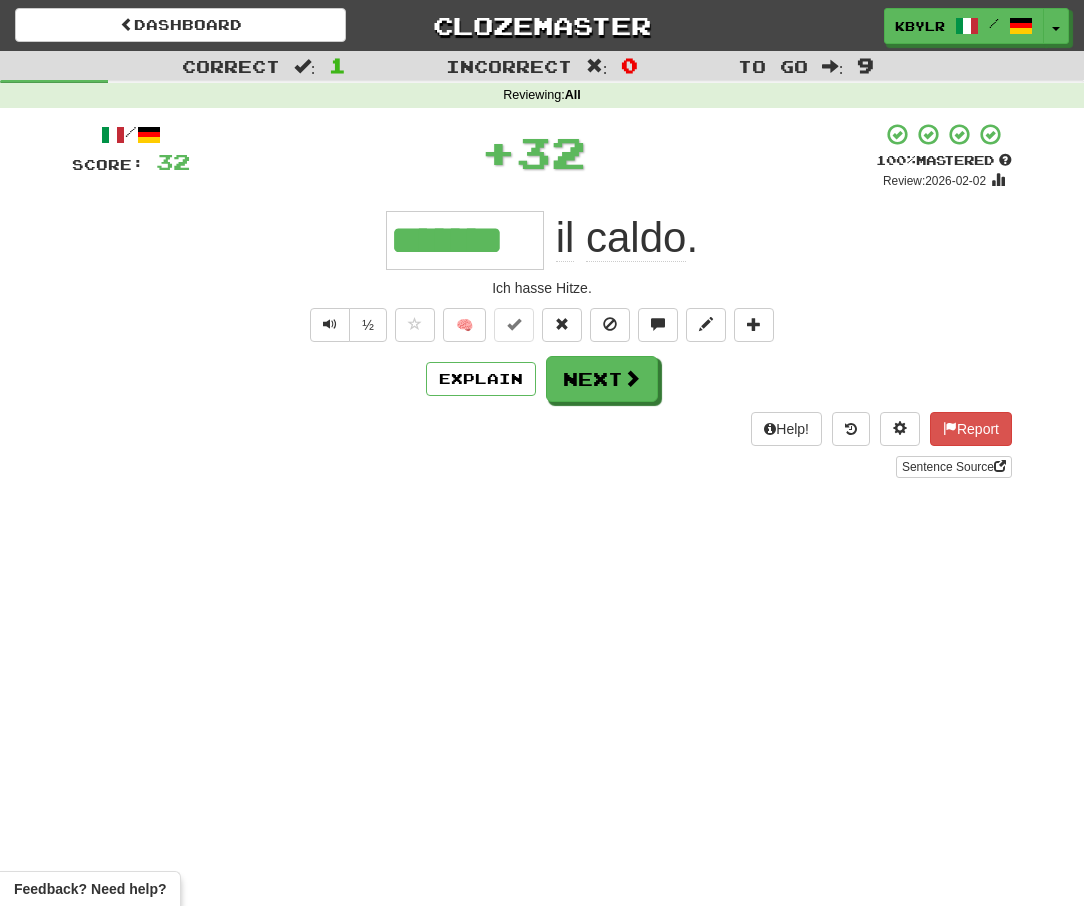 type on "*******" 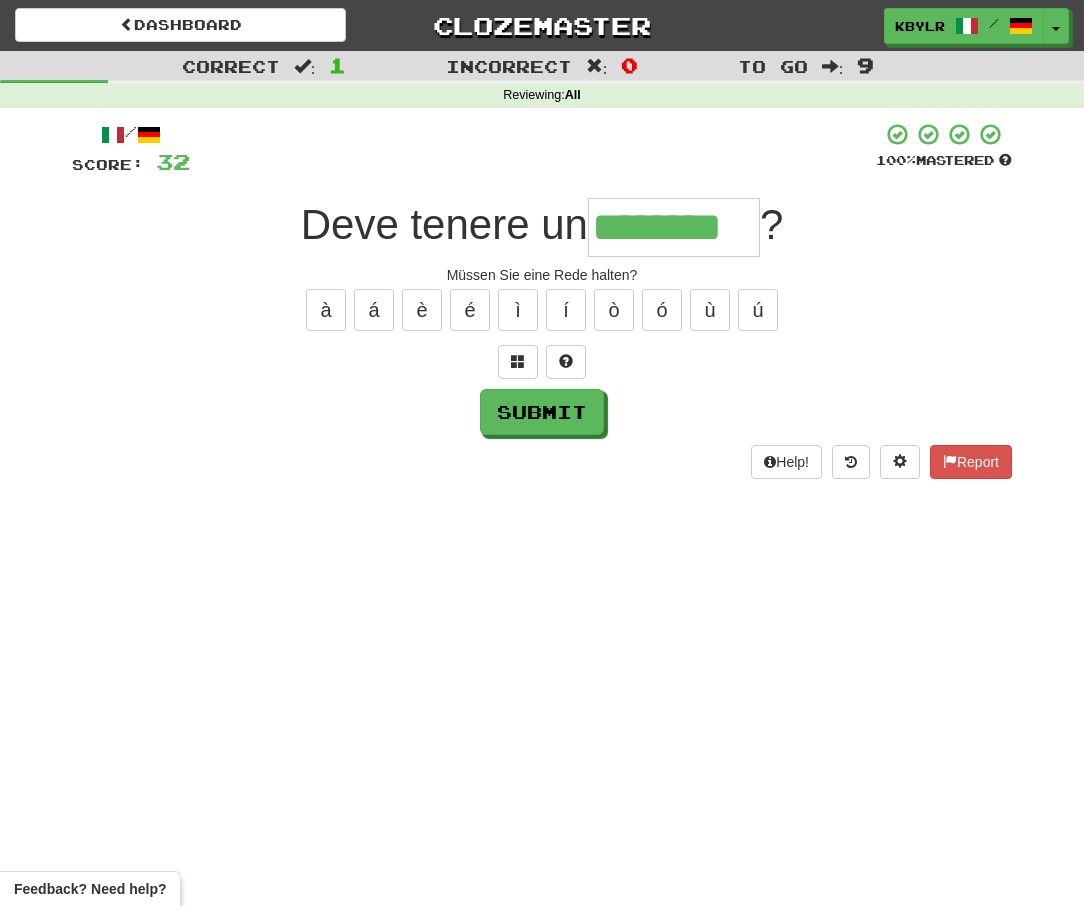 type on "********" 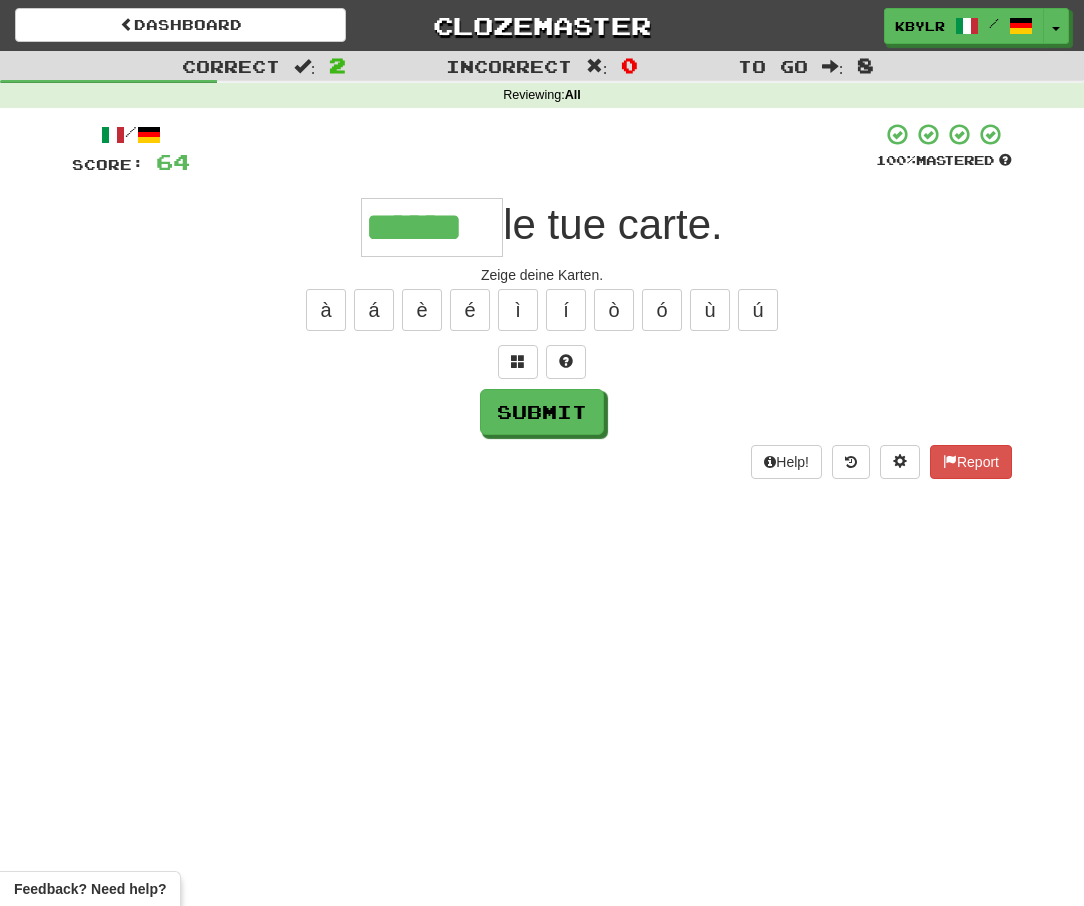 type on "******" 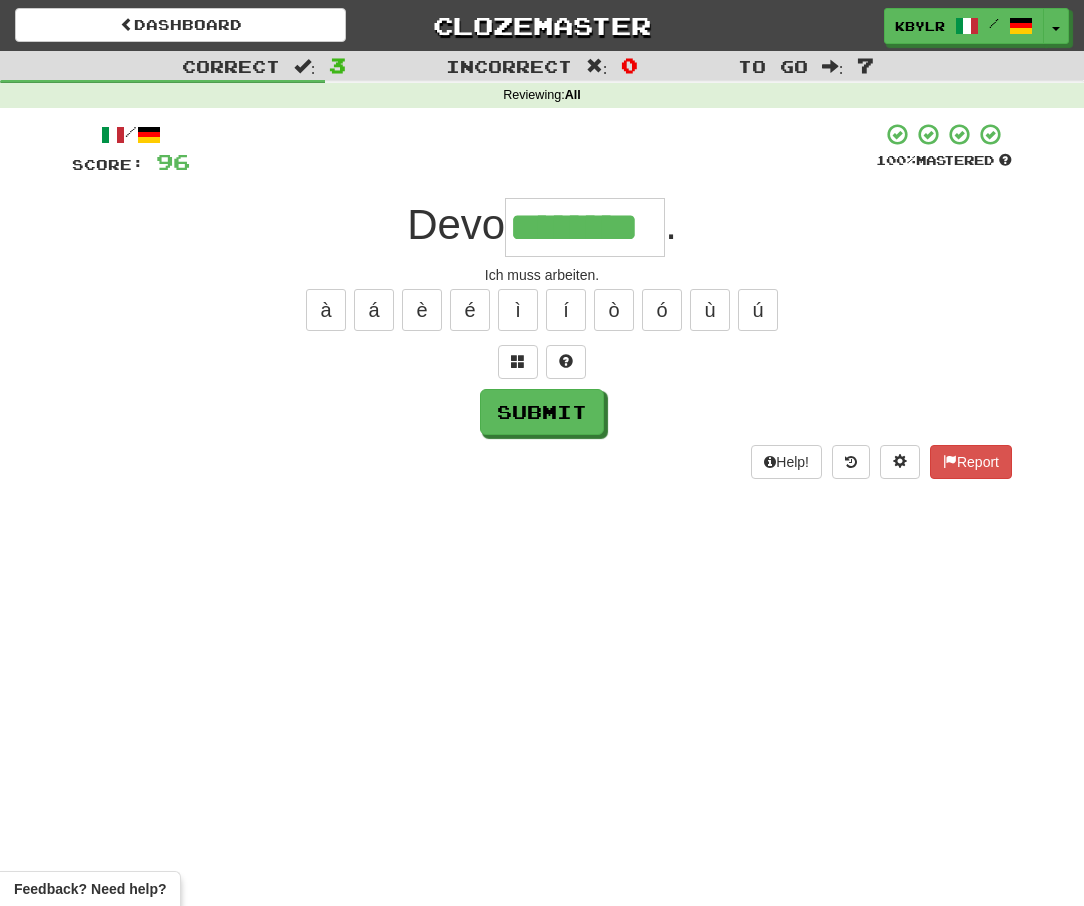 type on "********" 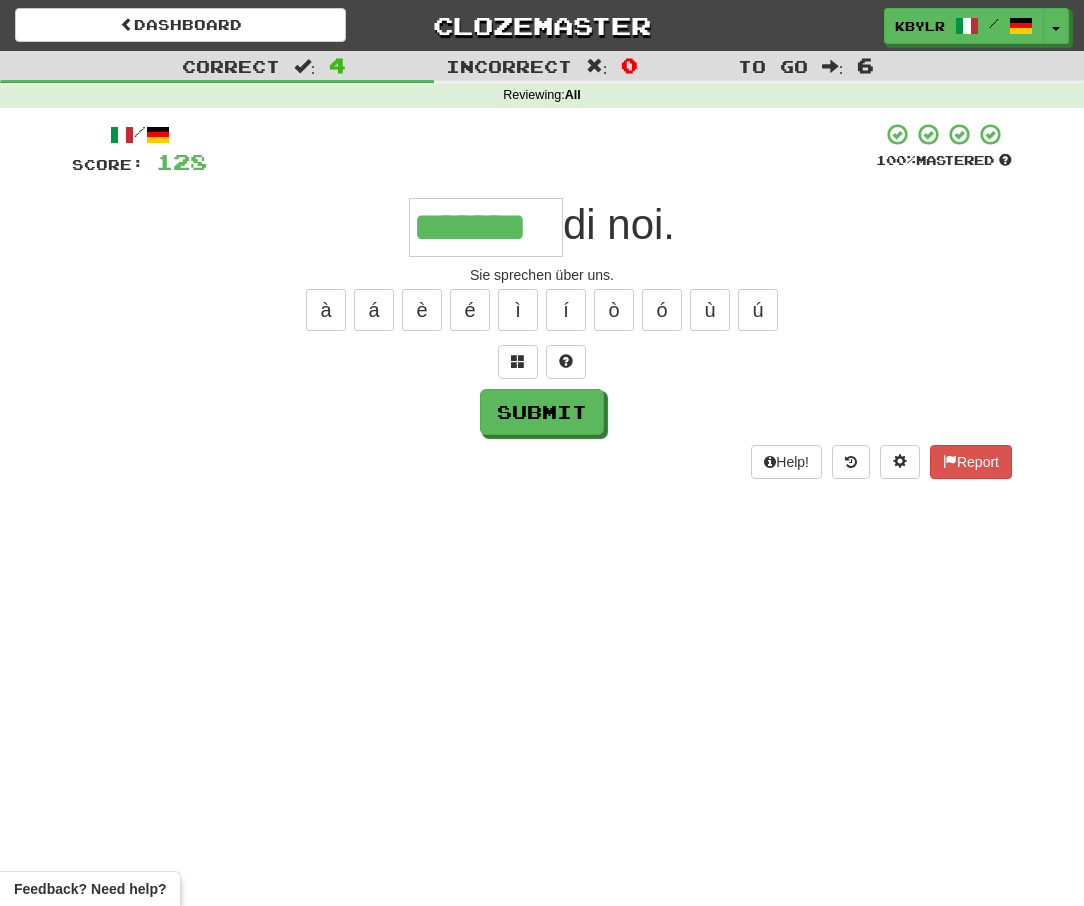 type on "*******" 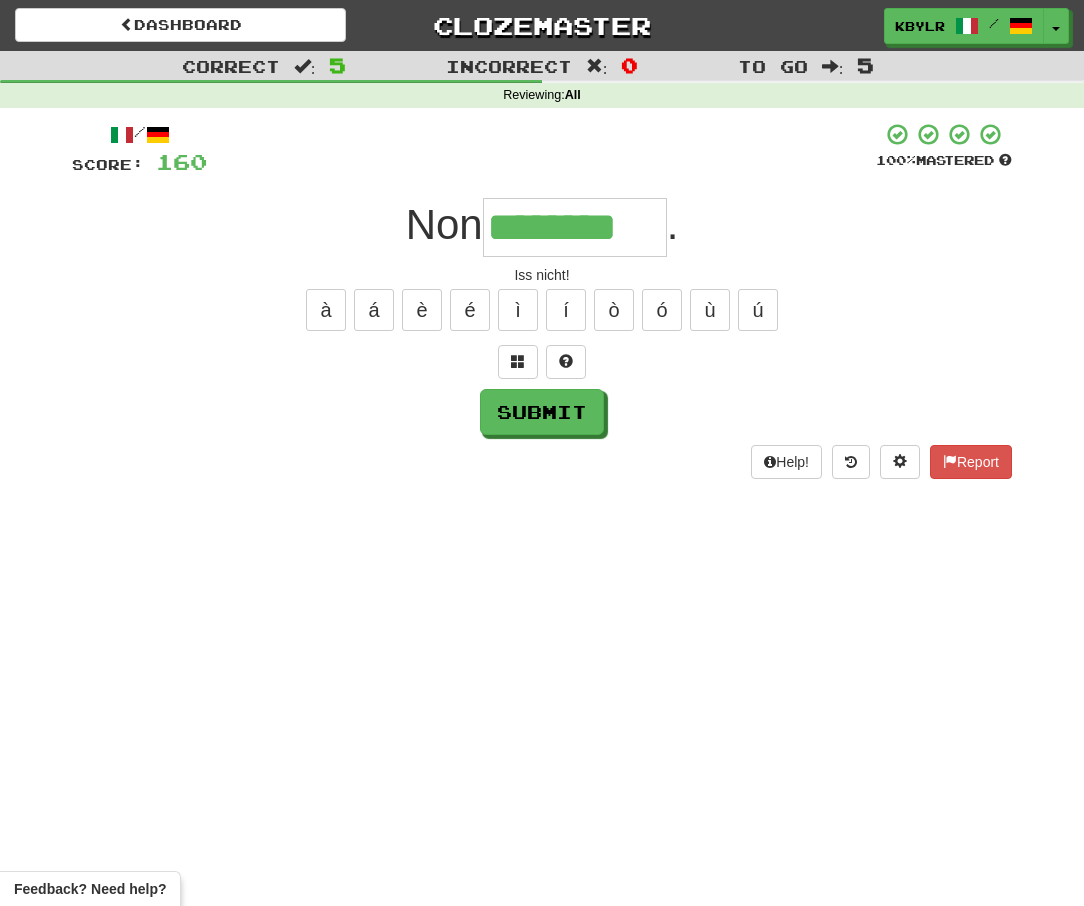type on "********" 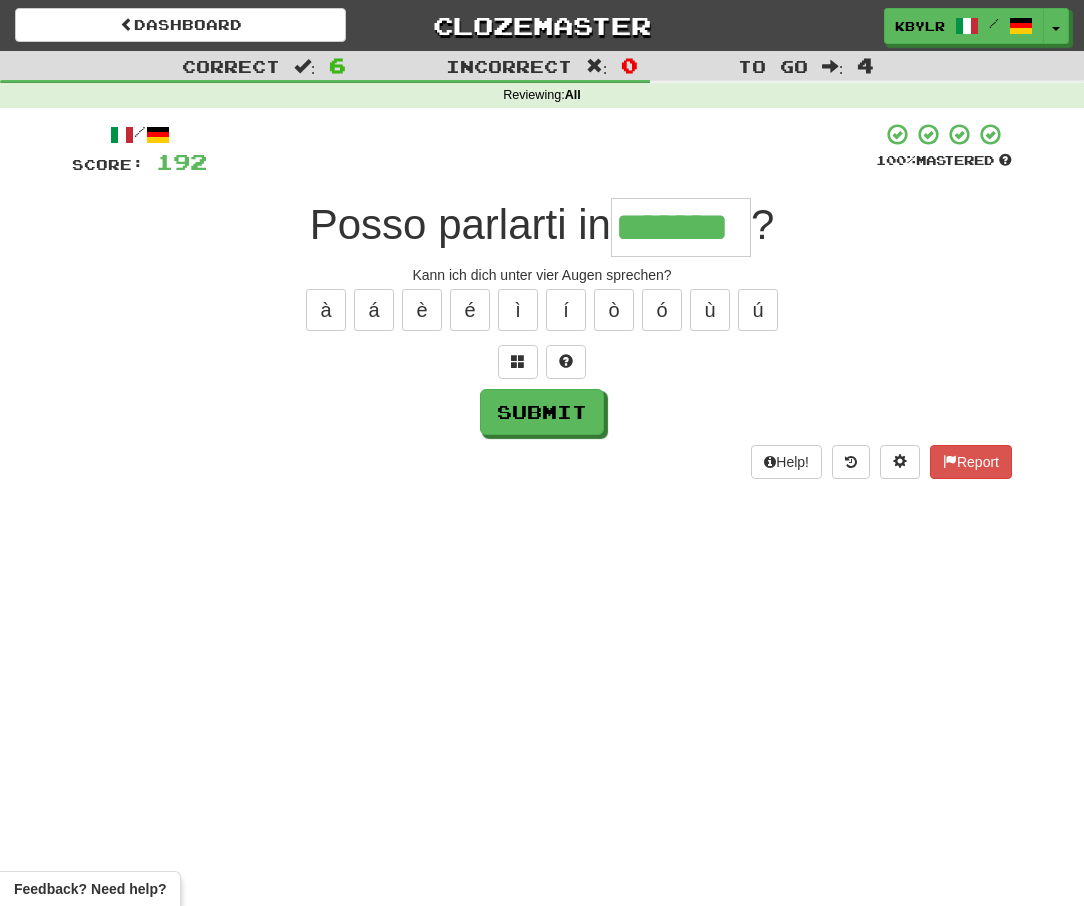 type on "*******" 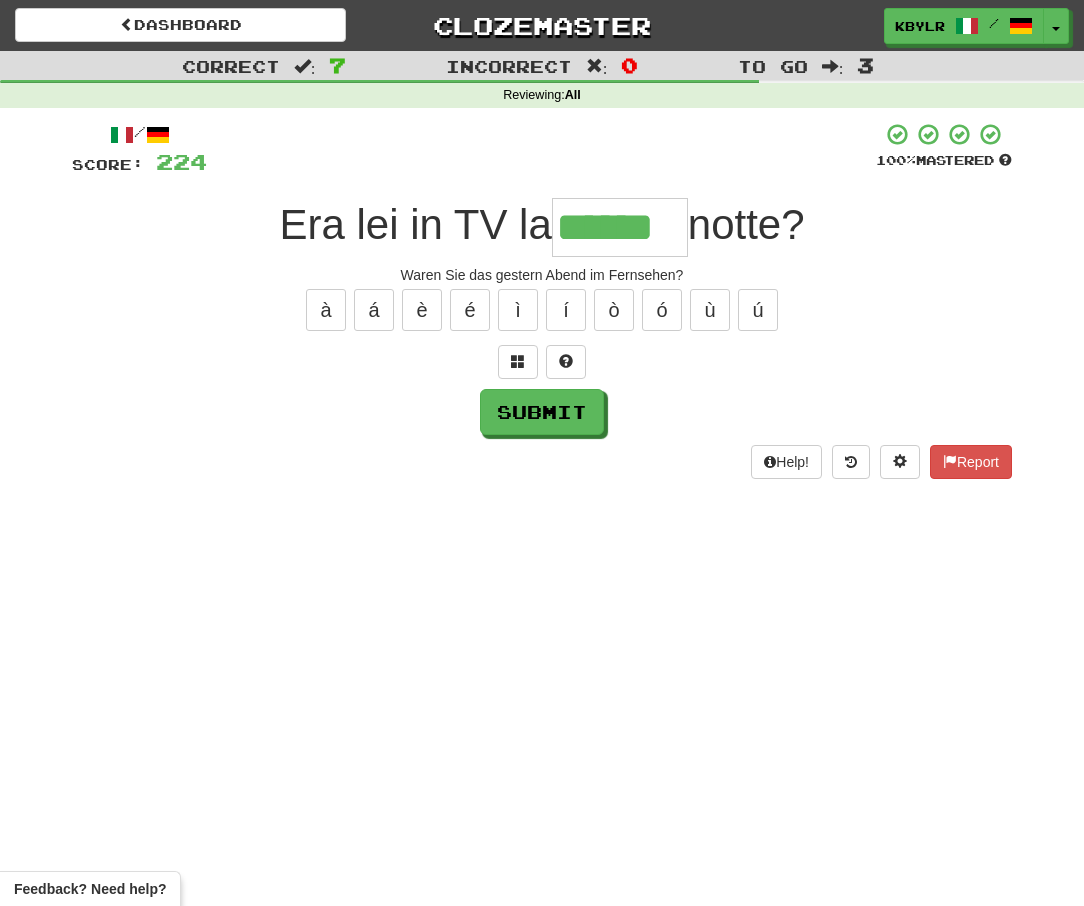 type on "******" 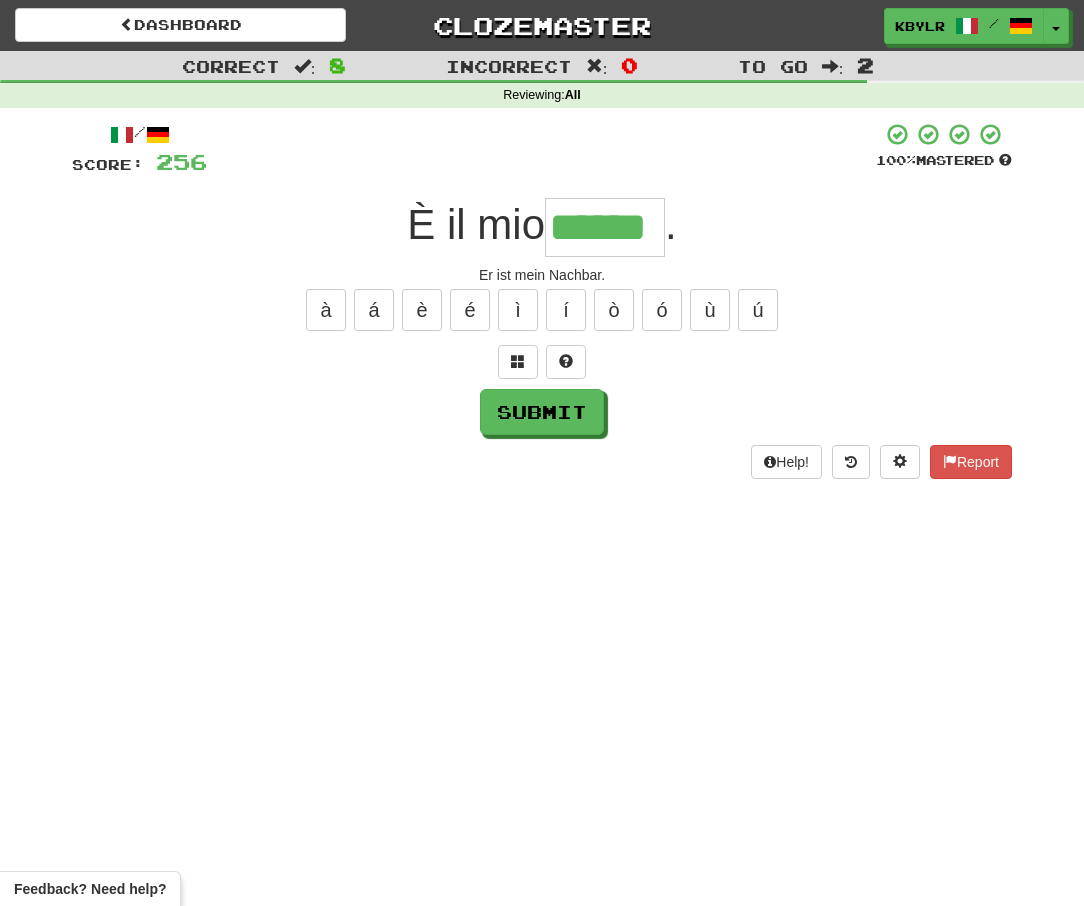 type on "******" 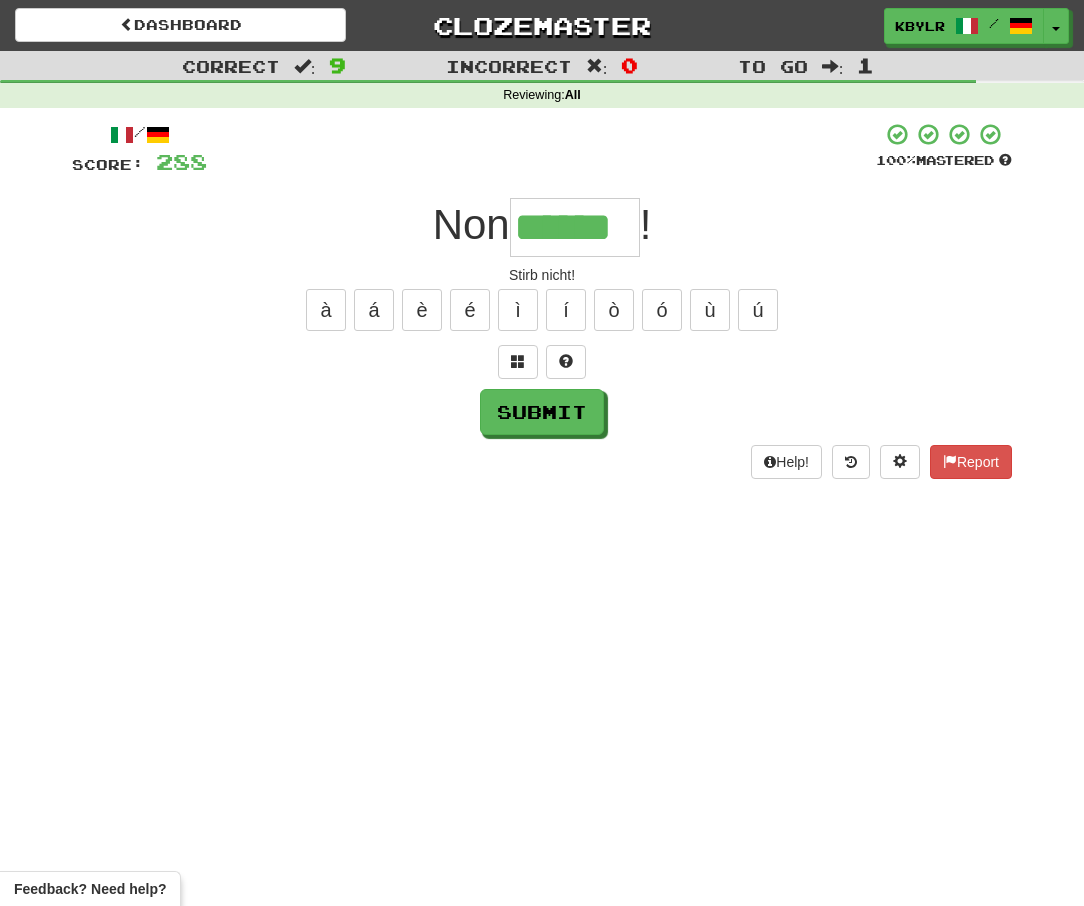 type on "******" 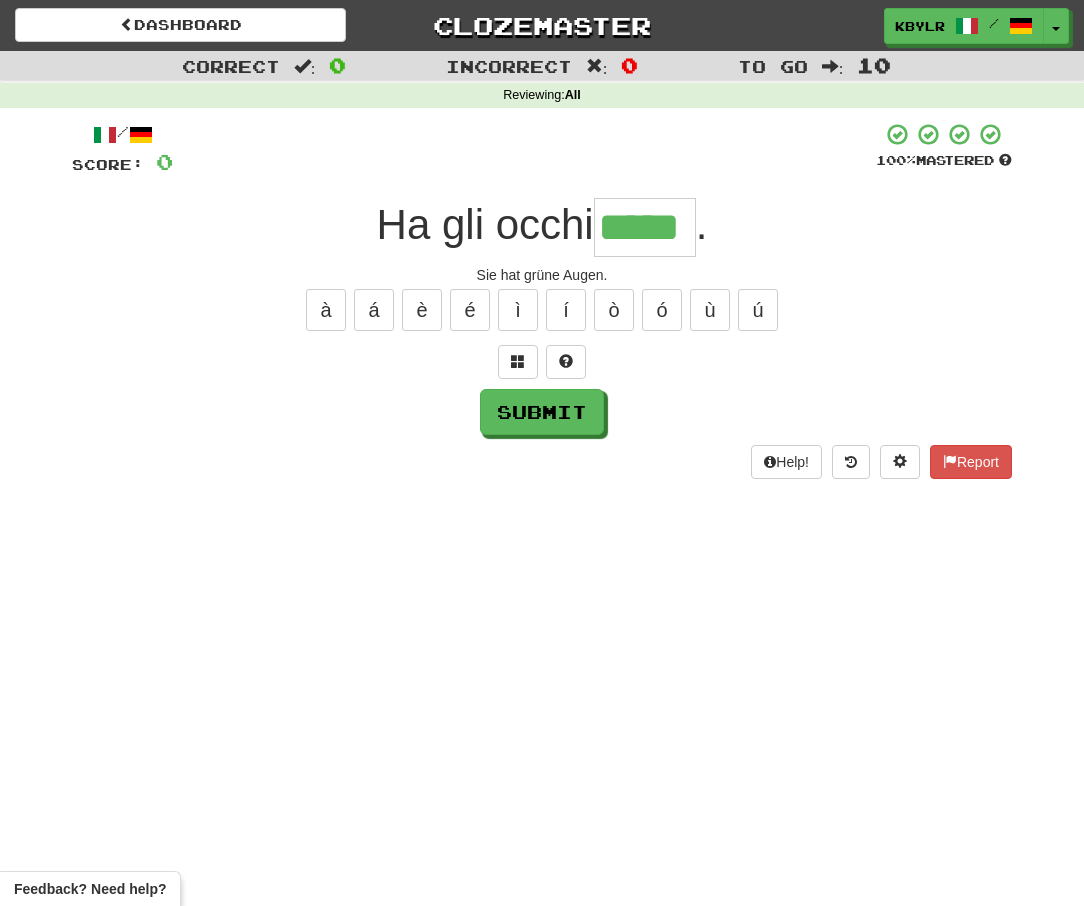 type on "*****" 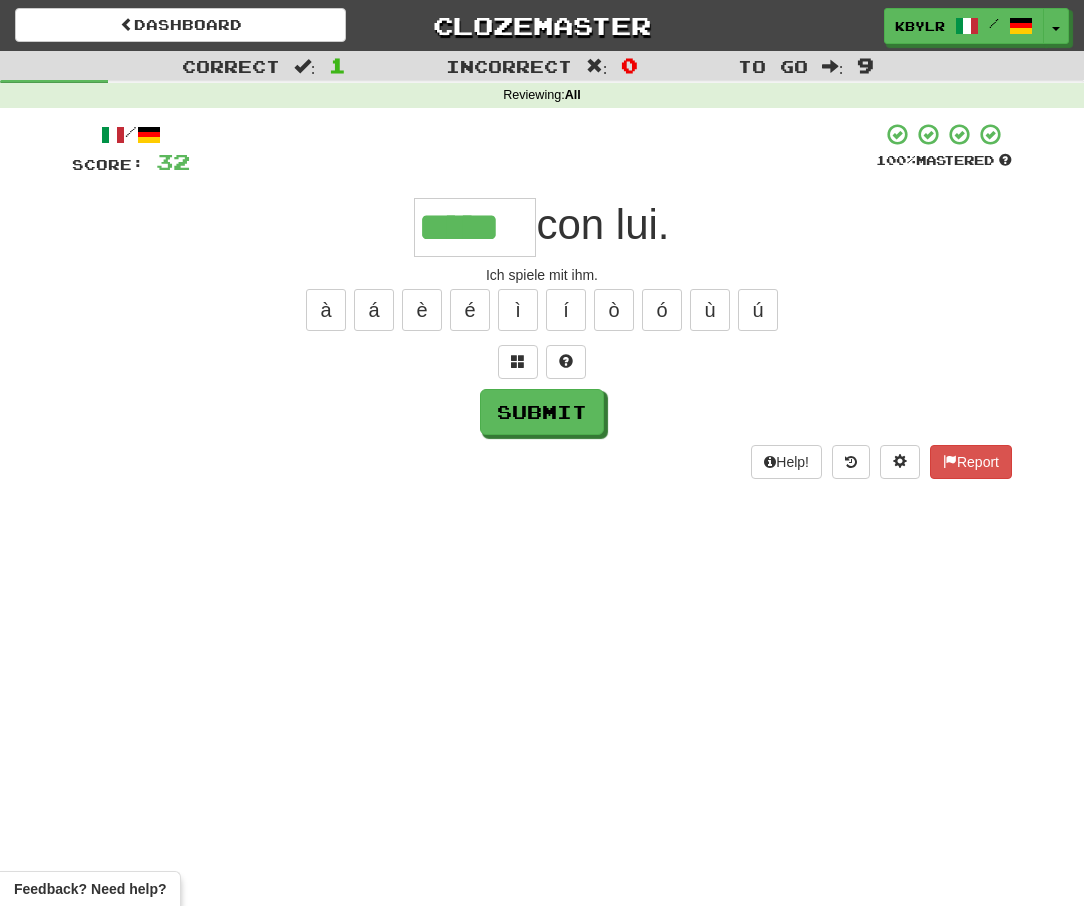 type on "*****" 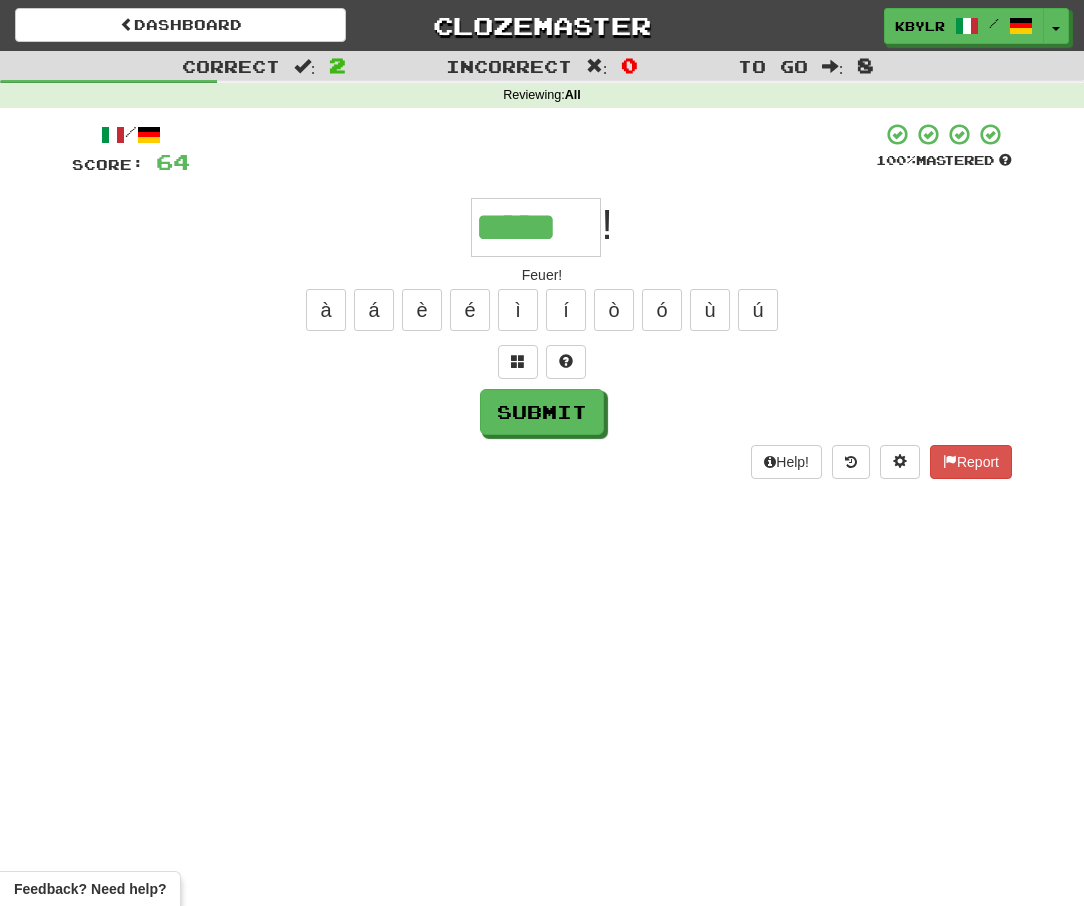 type on "*****" 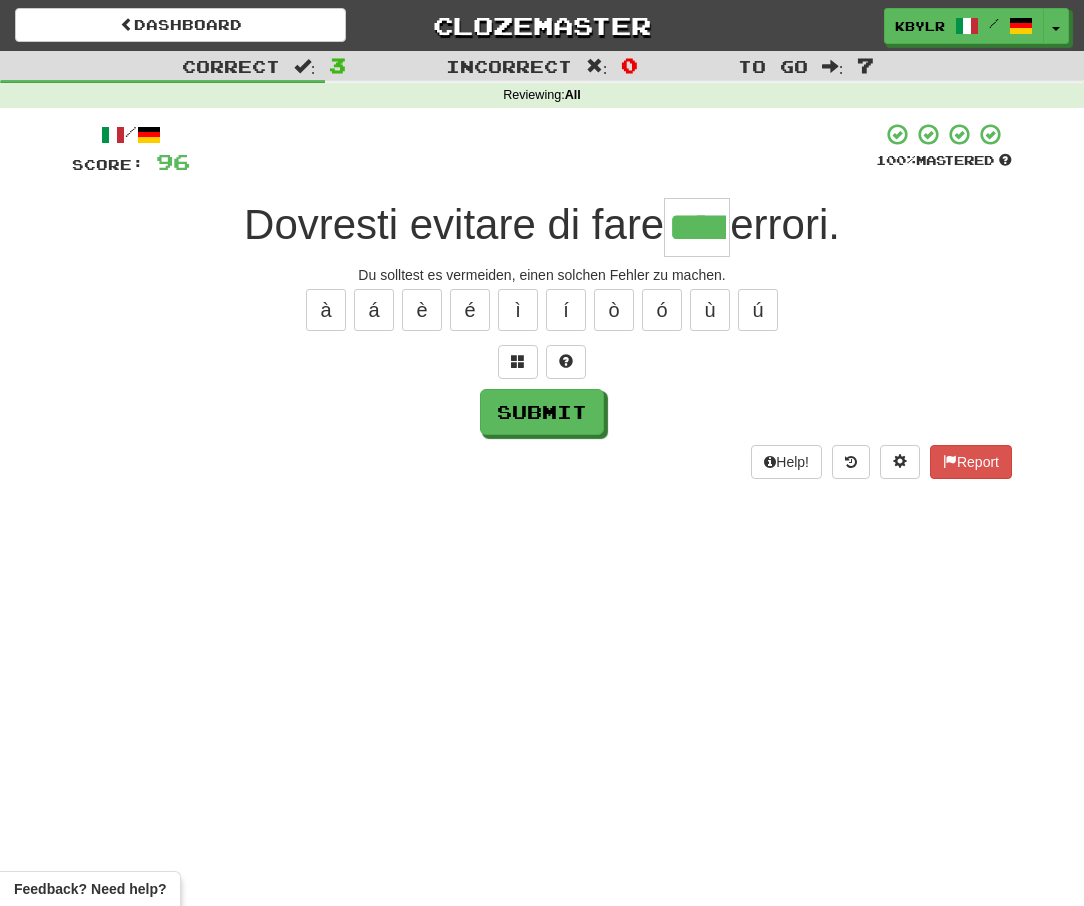 type on "****" 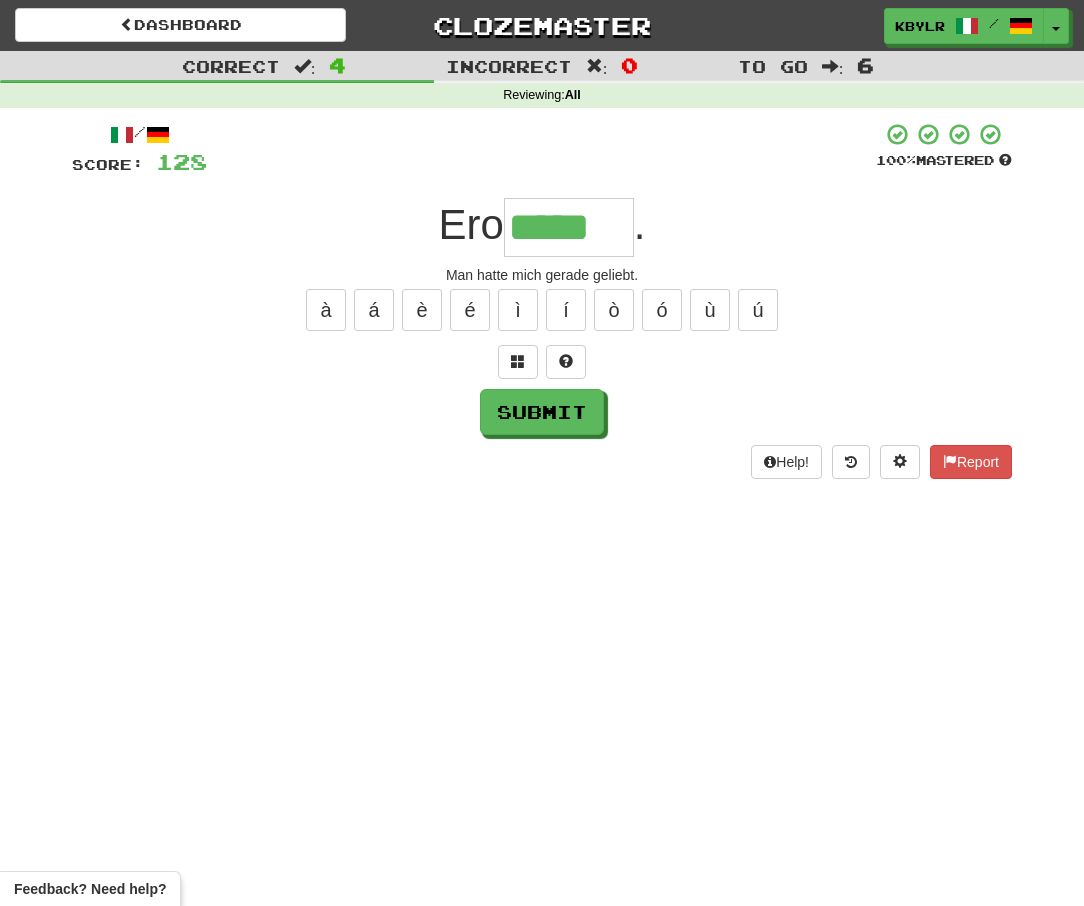 type on "*****" 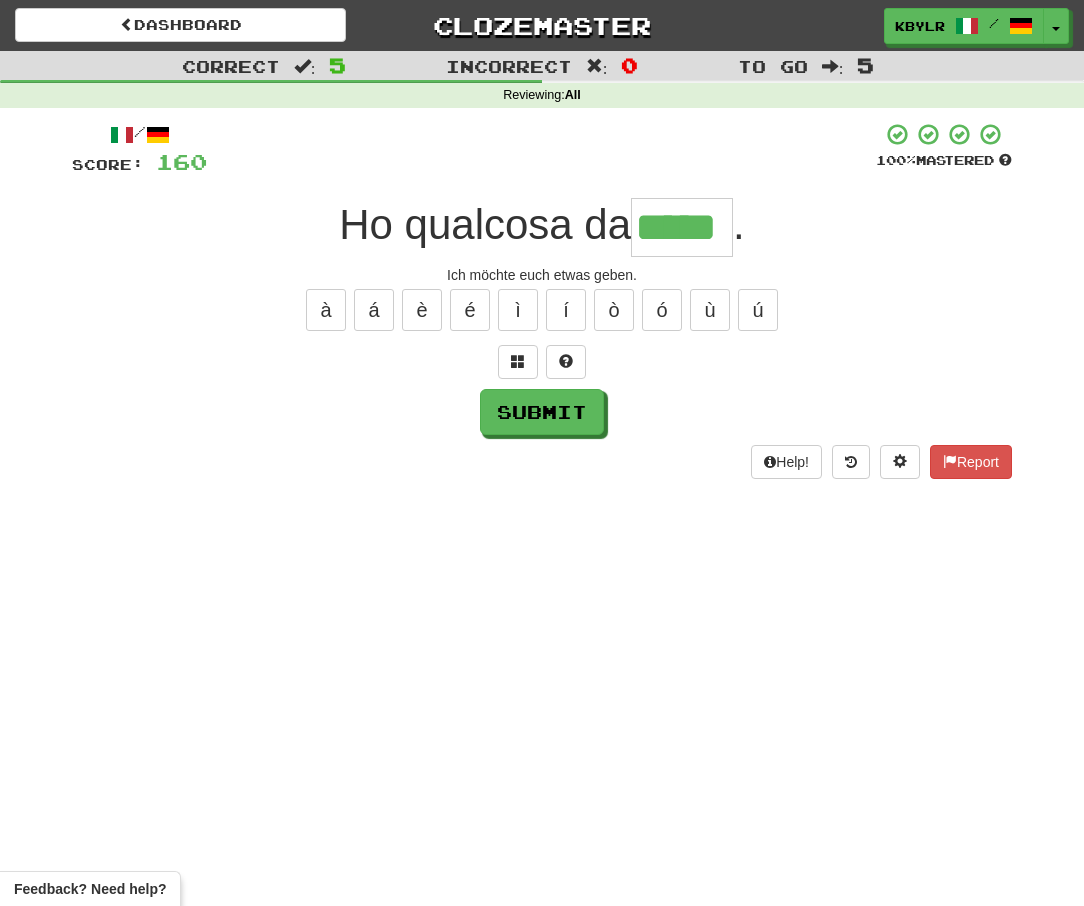 type on "*****" 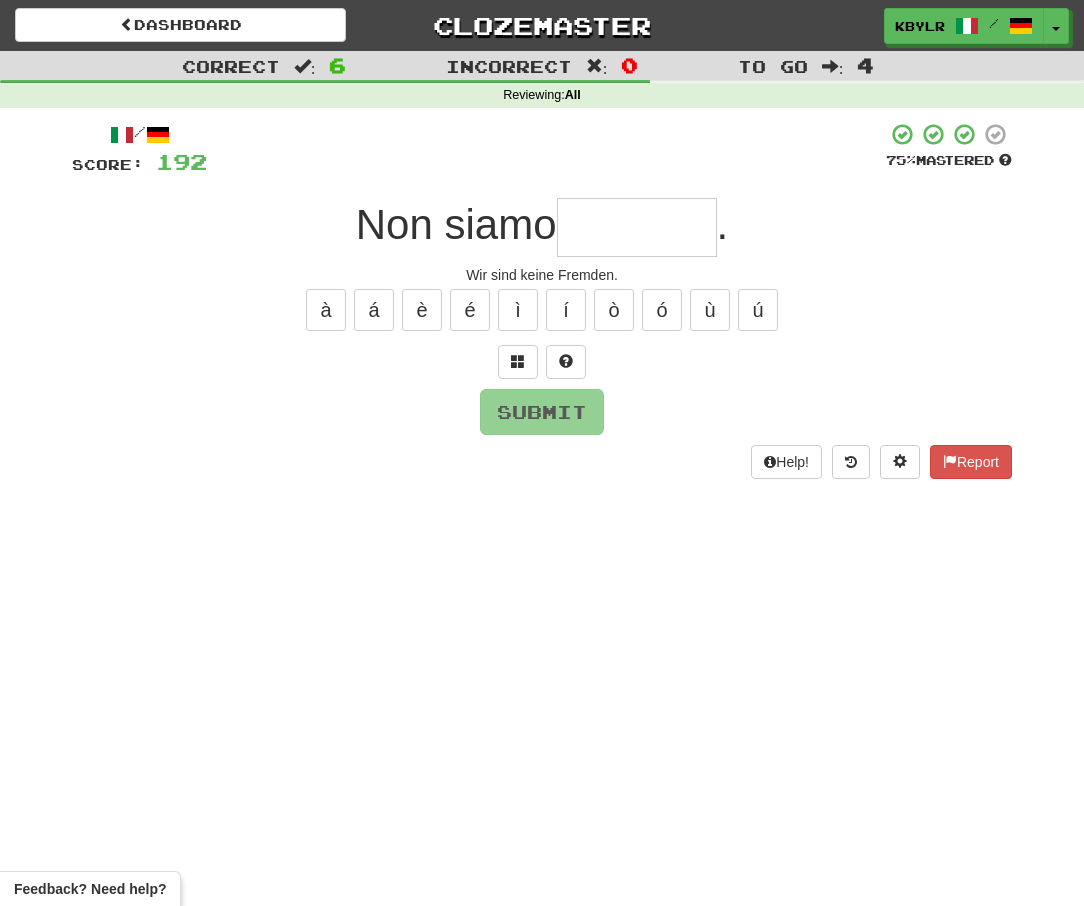 type on "*" 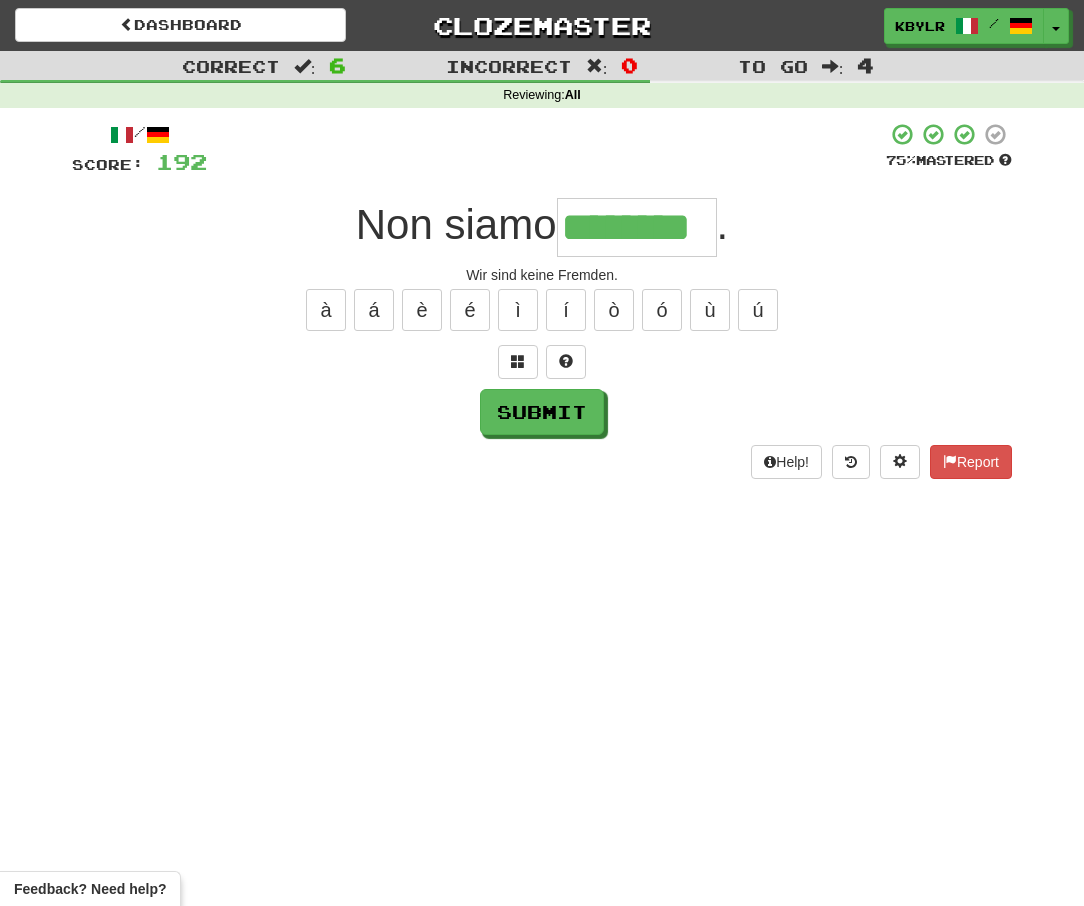 type on "********" 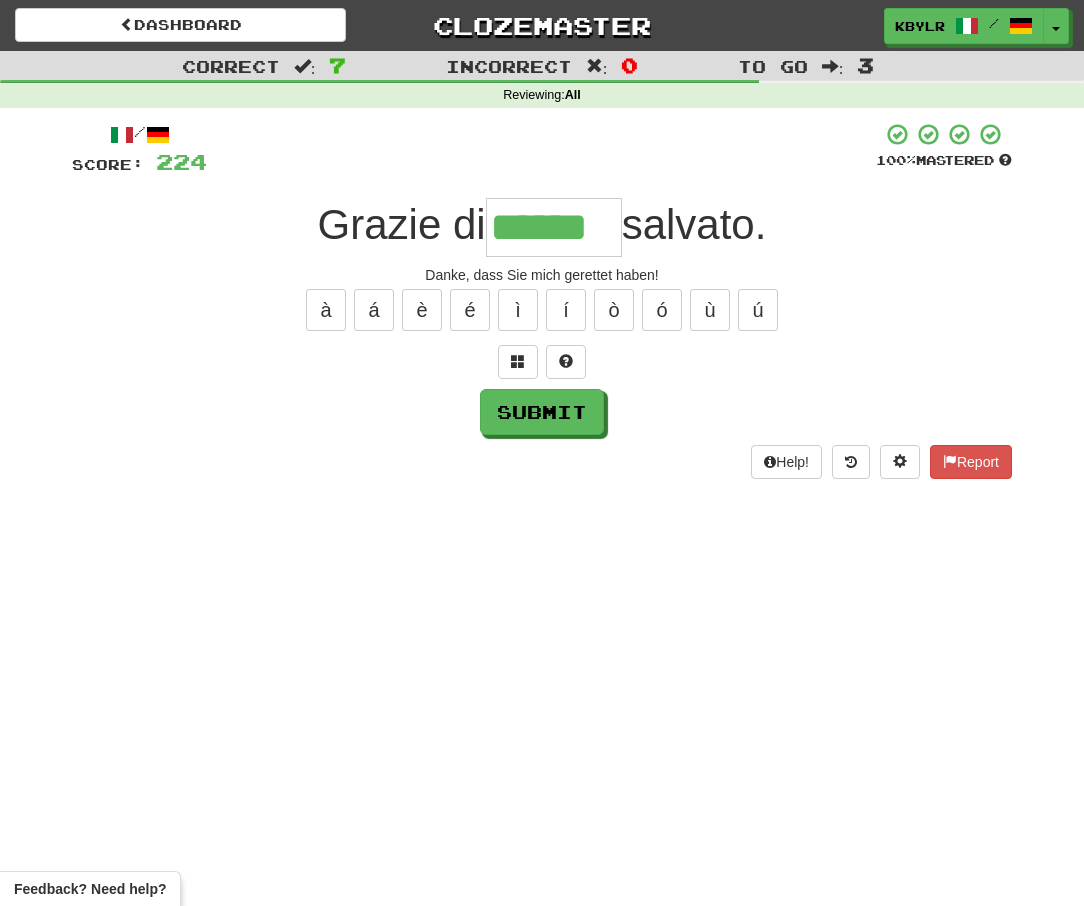 type on "******" 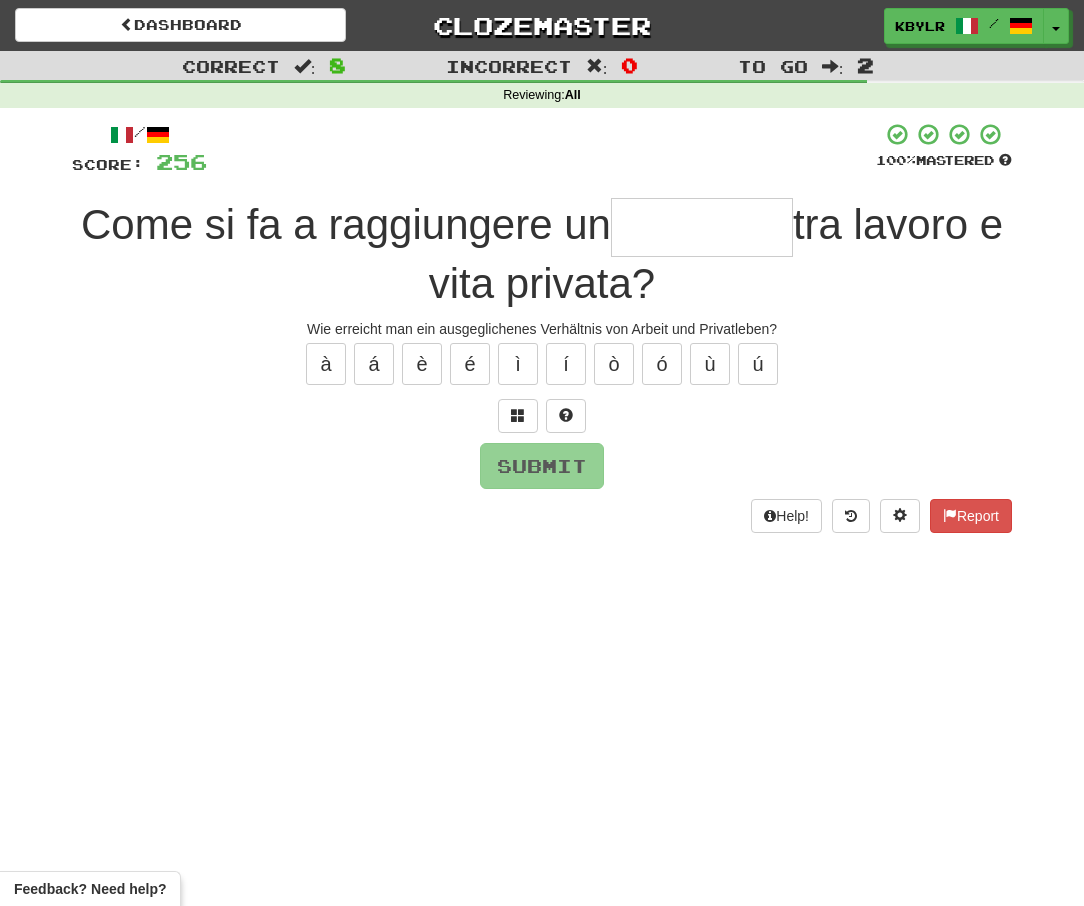 type on "*" 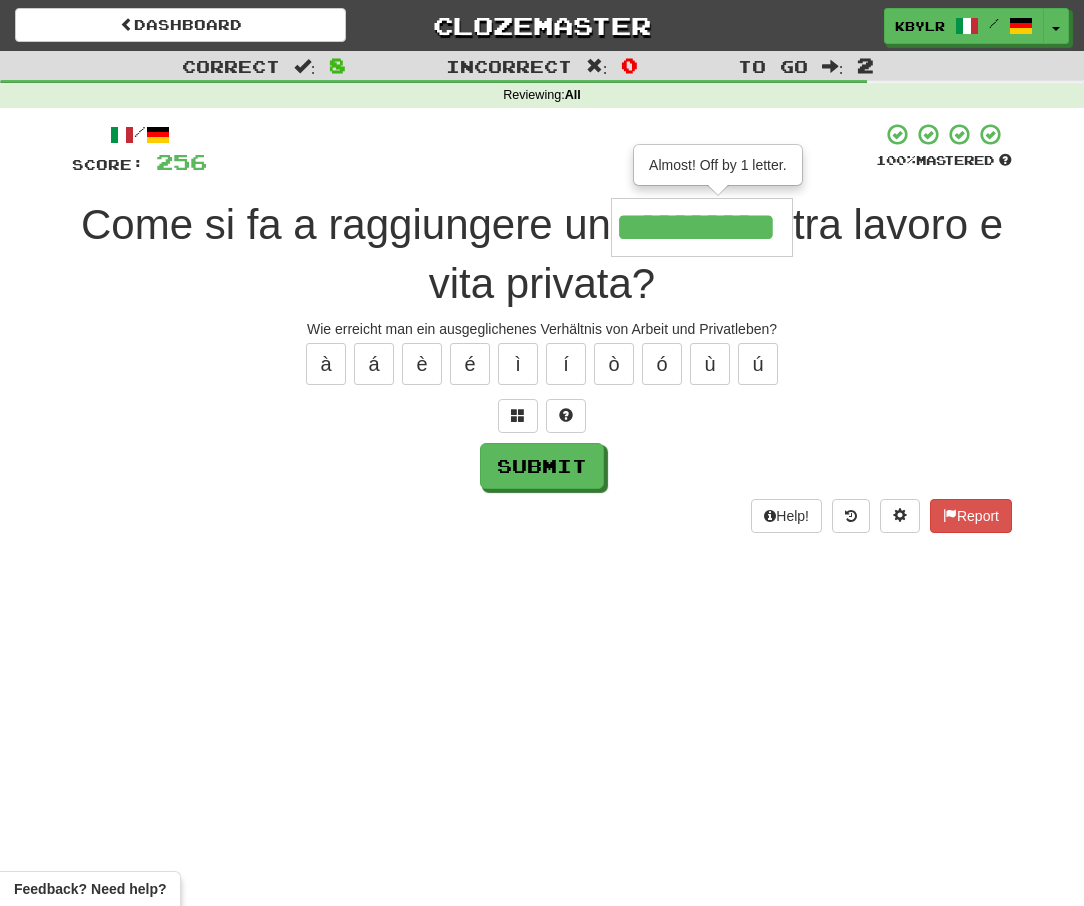 type on "**********" 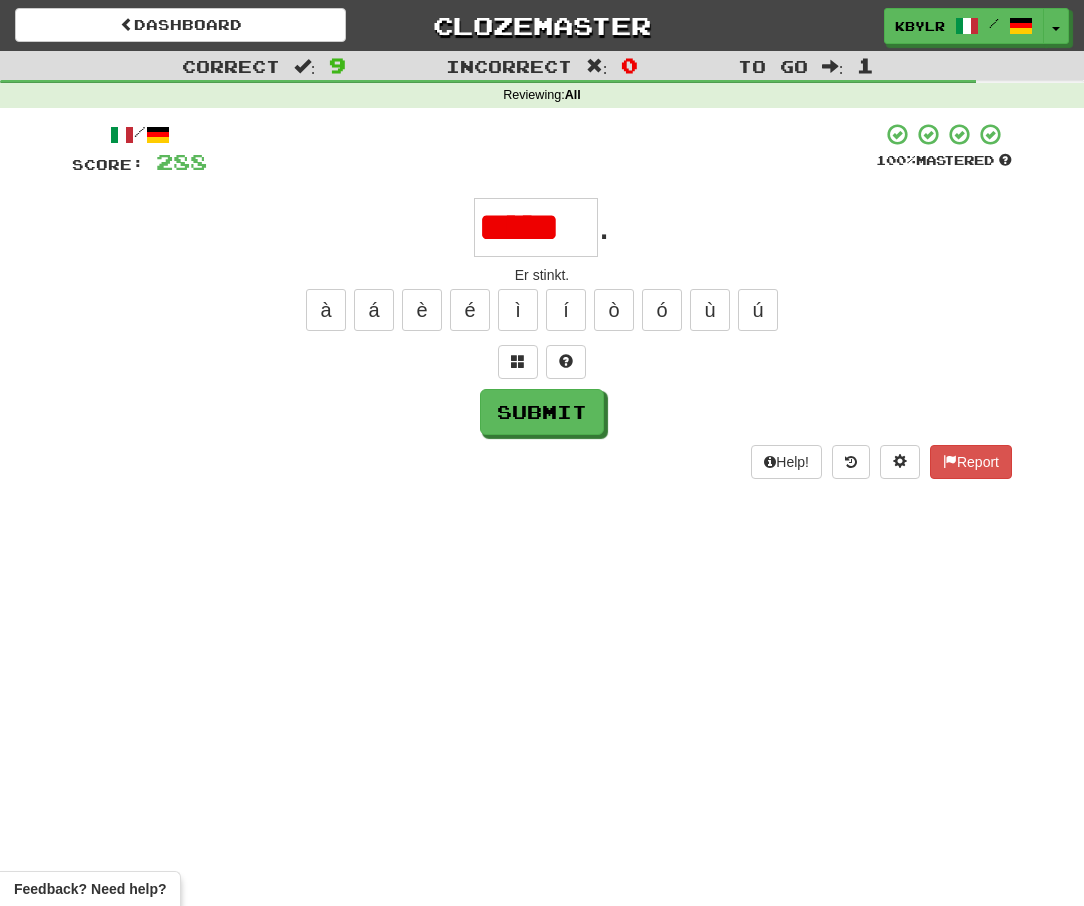 type on "*****" 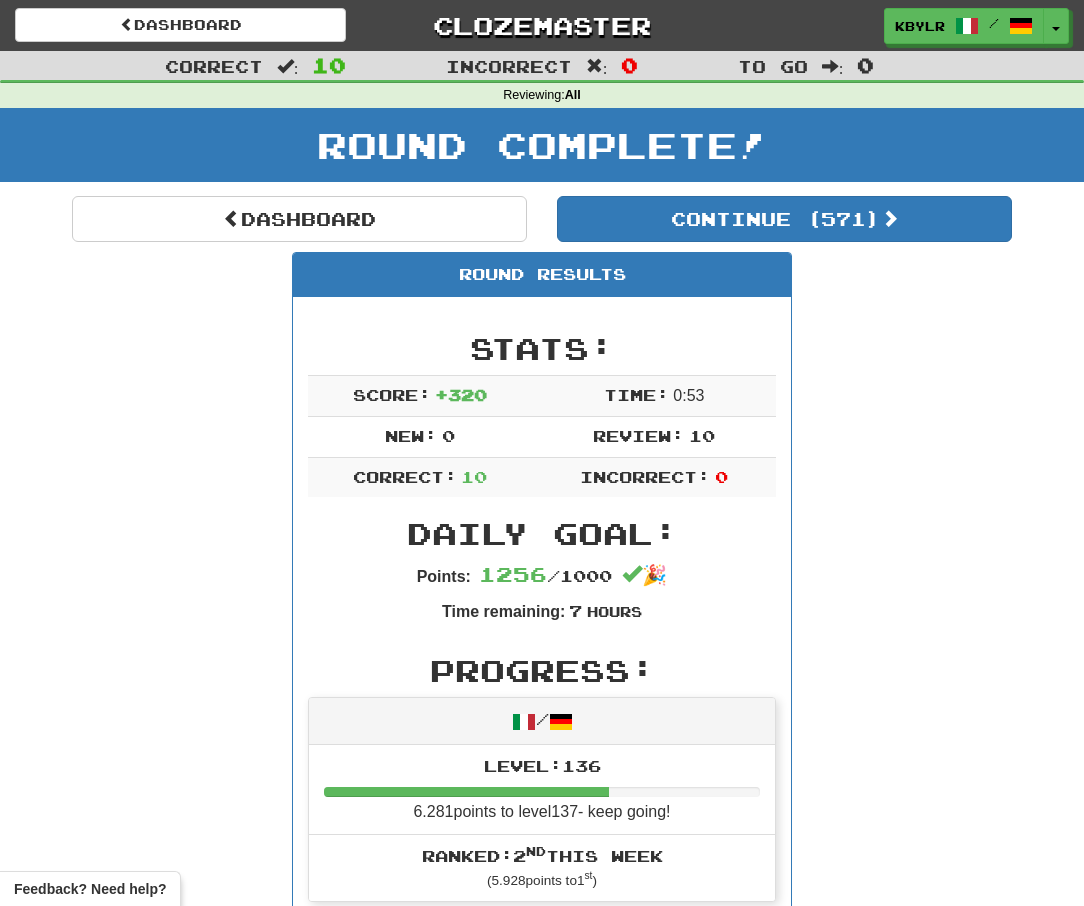 click on "Dashboard
Clozemaster
kbylr
/
Toggle Dropdown
Dashboard
Leaderboard
Activity Feed
Notifications
Profile
Discussions
Svenska
/
Deutsch
Streak:
[NUMBER]
Review:
[NUMBER]
Daily Goal:  [NUMBER] /[NUMBER]
Italiano
/
Deutsch
Streak:
[NUMBER]
Review:
[NUMBER]
Daily Goal:  [NUMBER] /[NUMBER]
Languages
Account
Logout
kbylr
/
Toggle Dropdown
Dashboard
Leaderboard
Activity Feed
Notifications
Profile
Discussions
Svenska
/
Deutsch
Streak:
[NUMBER]
Review:
[NUMBER]
Daily Goal:  [NUMBER] /[NUMBER]
Italiano
/
Deutsch
Streak:
[NUMBER]
Review:
[NUMBER]
Daily Goal:  [NUMBER] /[NUMBER]
Languages
Account
Logout
clozemaster" at bounding box center (542, 22) 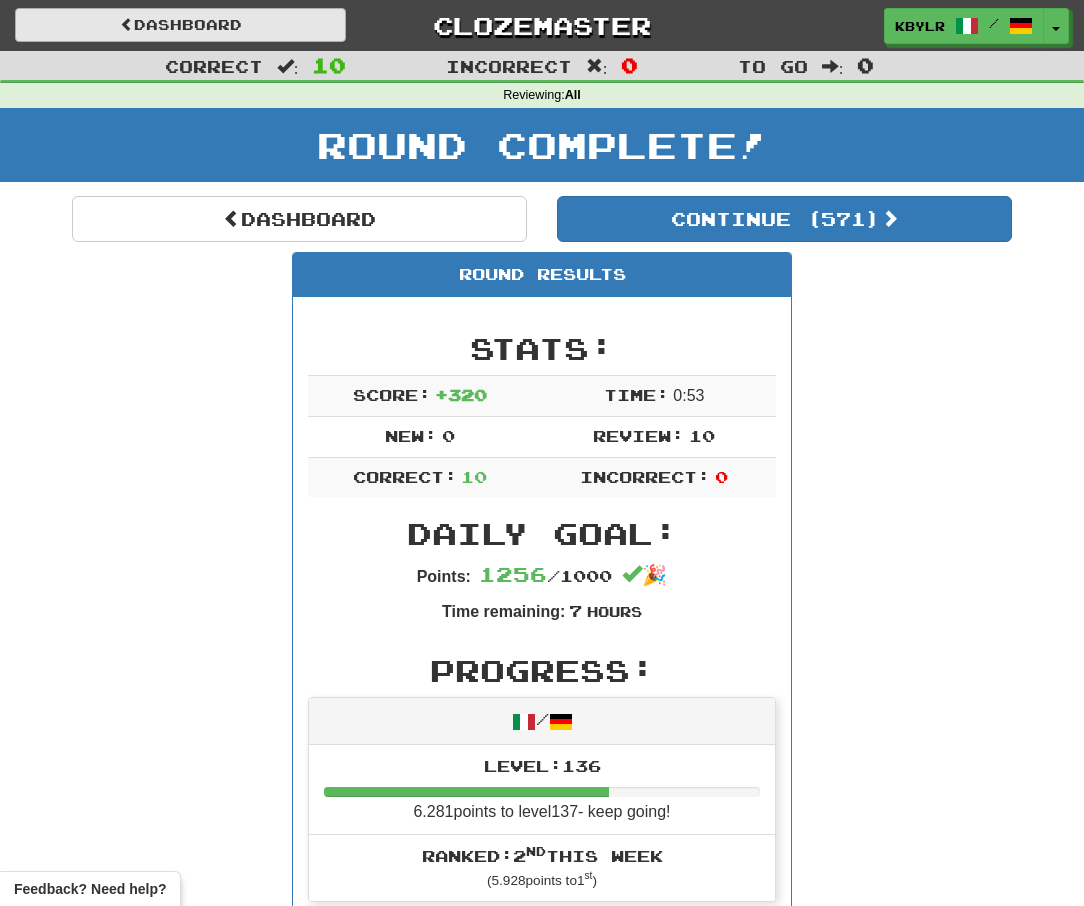 click on "Dashboard" at bounding box center [180, 25] 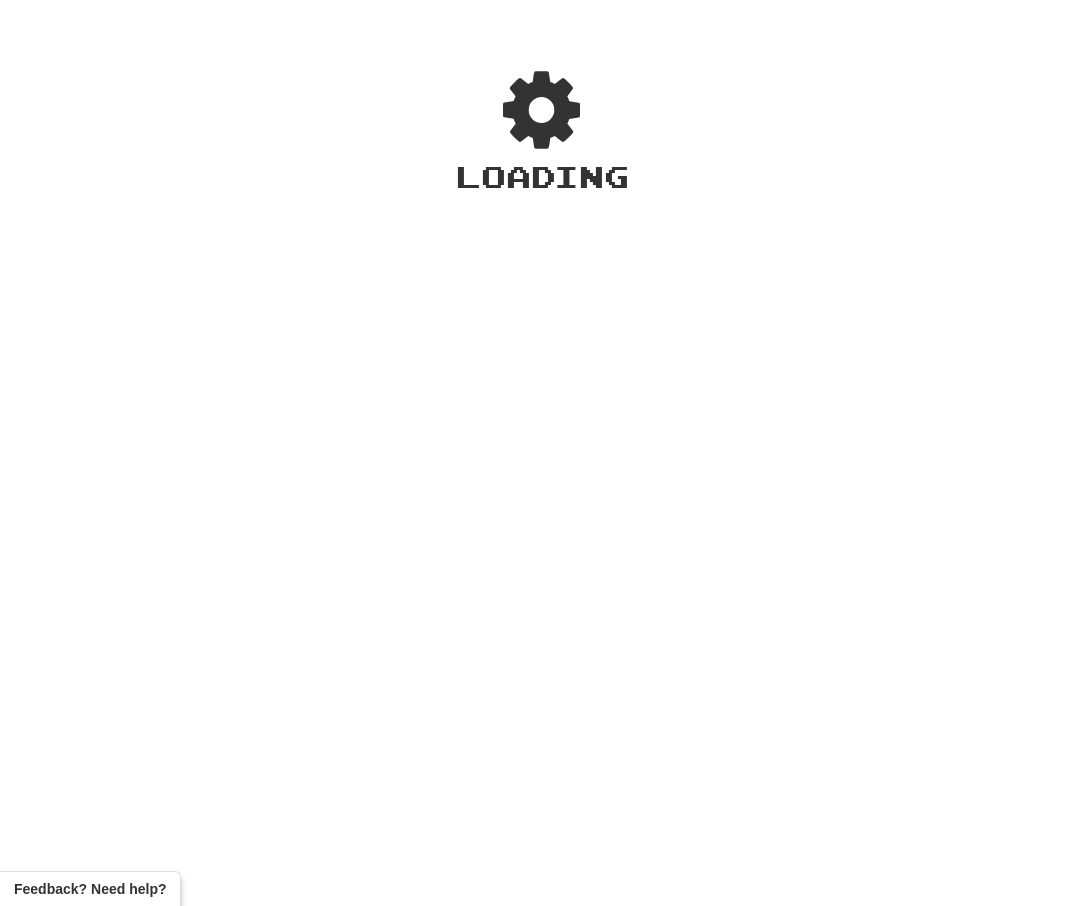 scroll, scrollTop: 0, scrollLeft: 0, axis: both 